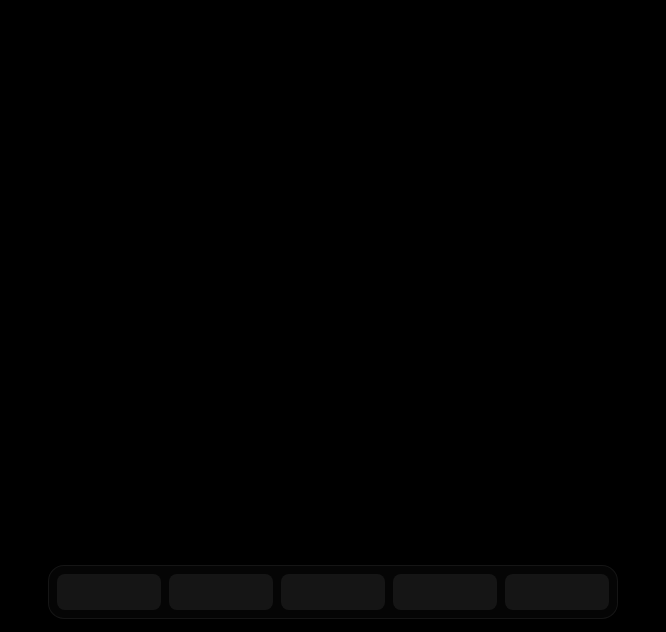 scroll, scrollTop: 0, scrollLeft: 0, axis: both 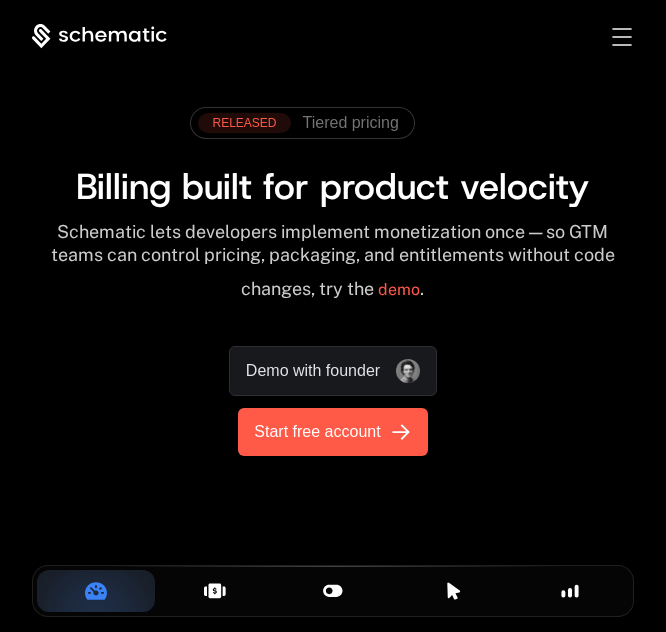 click on "Start free account" at bounding box center [317, 432] 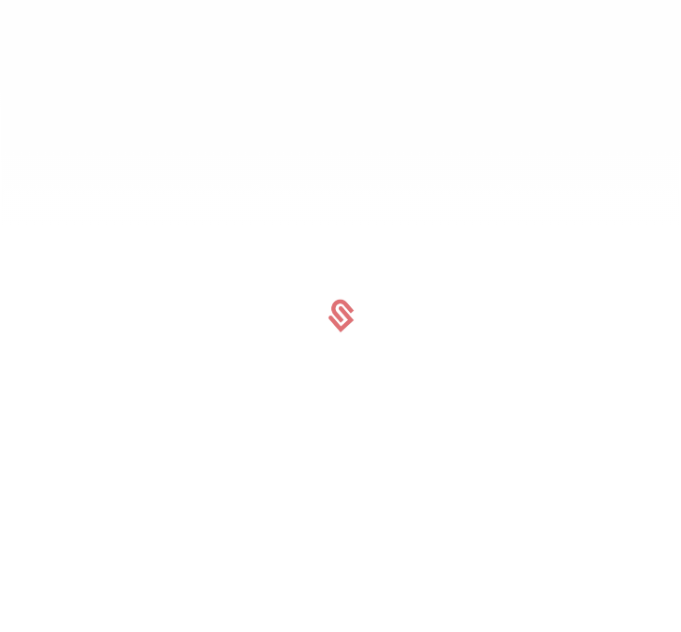 scroll, scrollTop: 0, scrollLeft: 0, axis: both 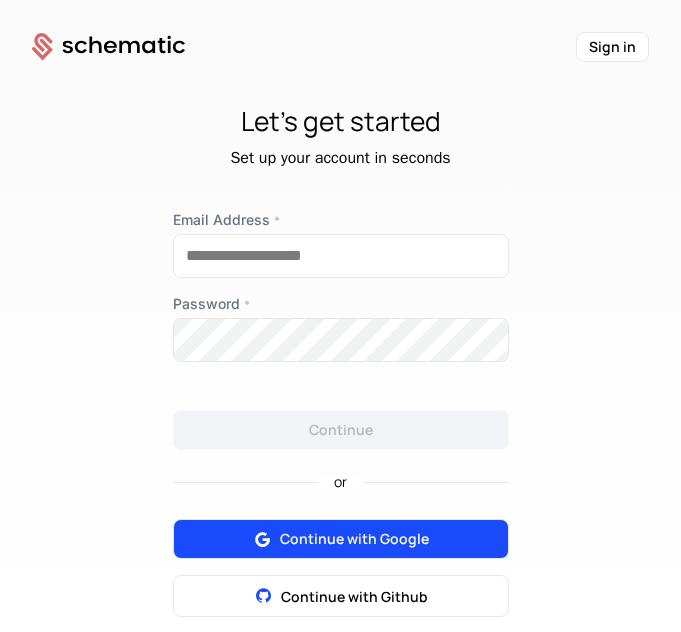 click on "Continue with Google" at bounding box center (354, 539) 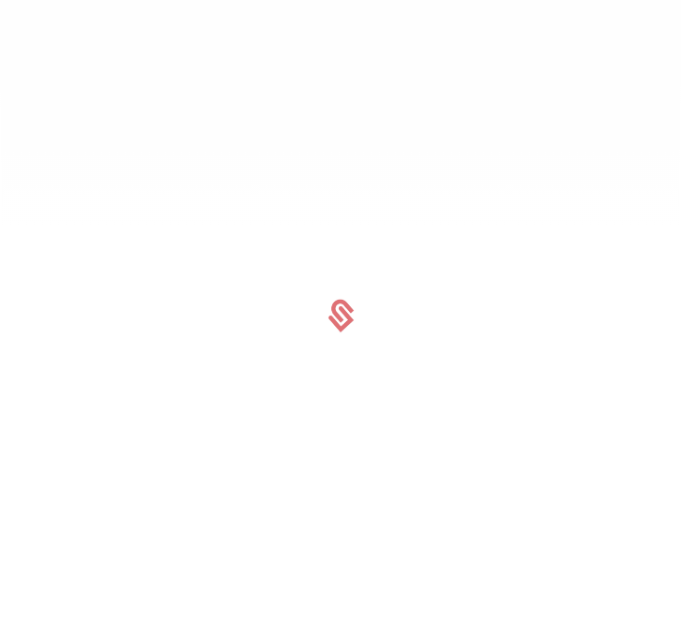 scroll, scrollTop: 0, scrollLeft: 0, axis: both 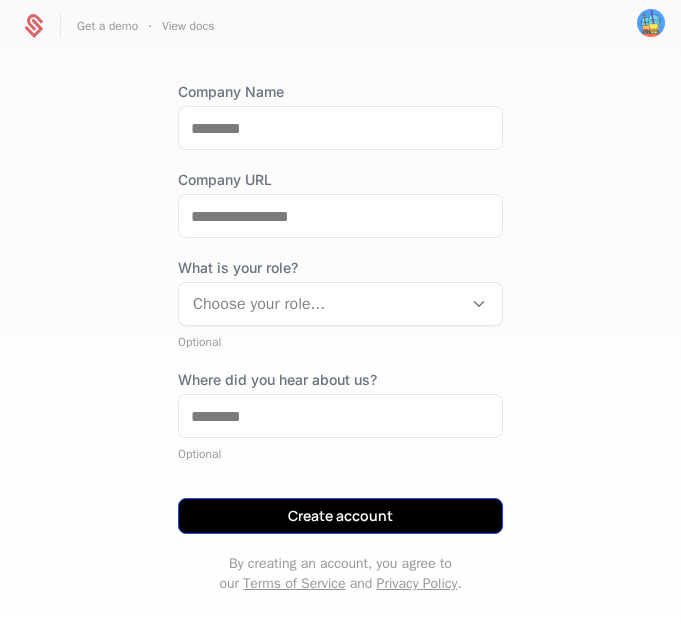 click on "Create account" at bounding box center [340, 516] 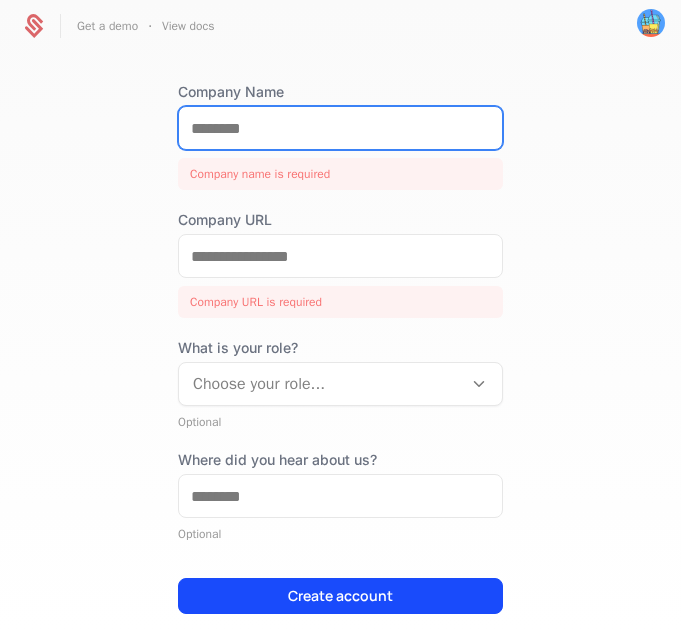 click on "Company Name" at bounding box center (340, 128) 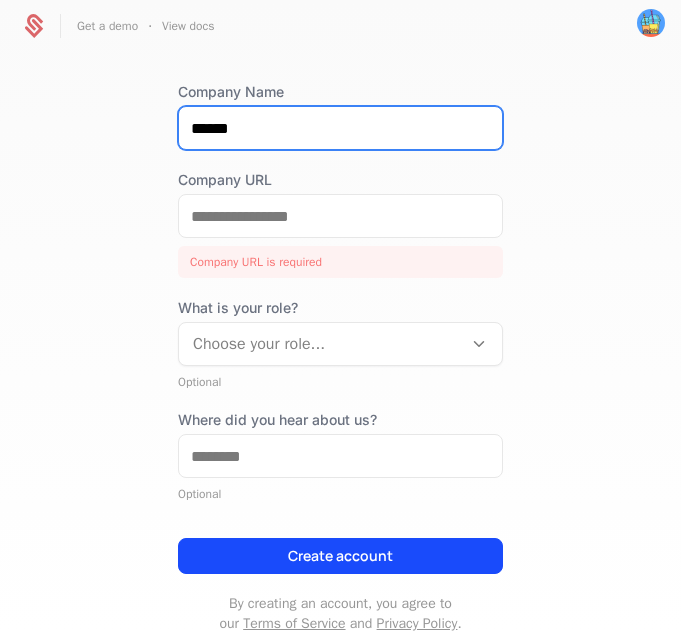type on "******" 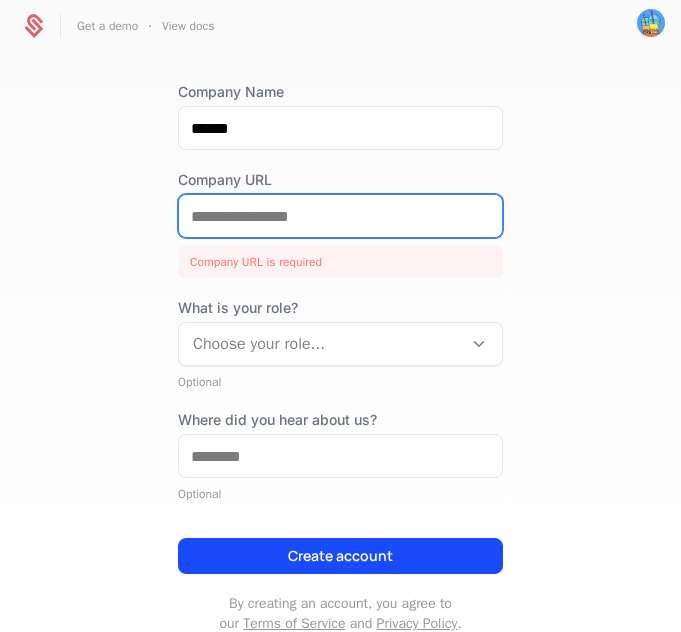 click on "Company URL" at bounding box center (340, 216) 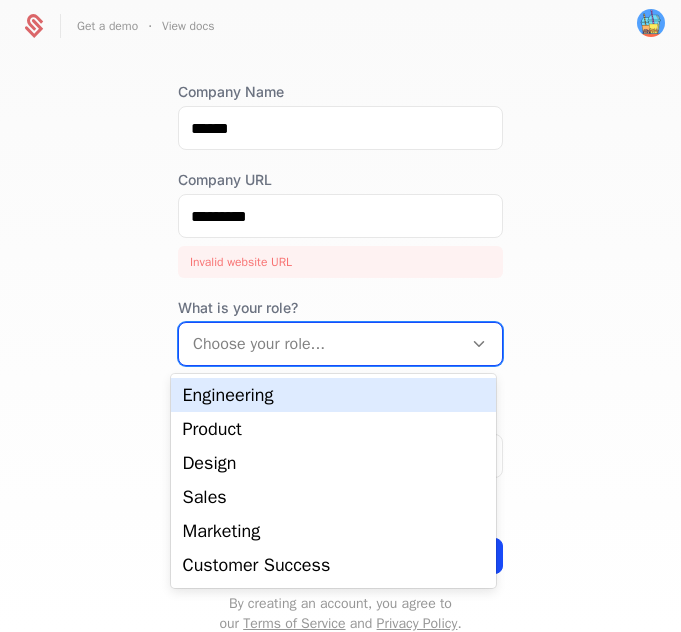 click at bounding box center (320, 344) 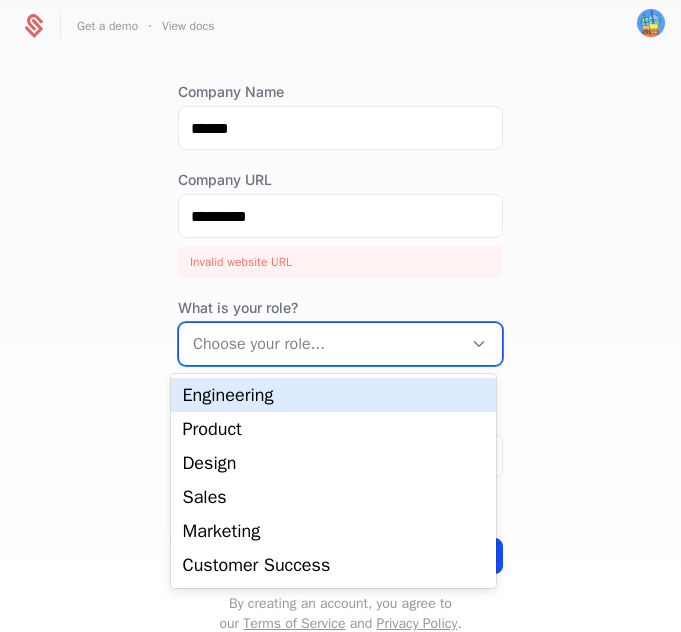 click on "Engineering" at bounding box center [333, 395] 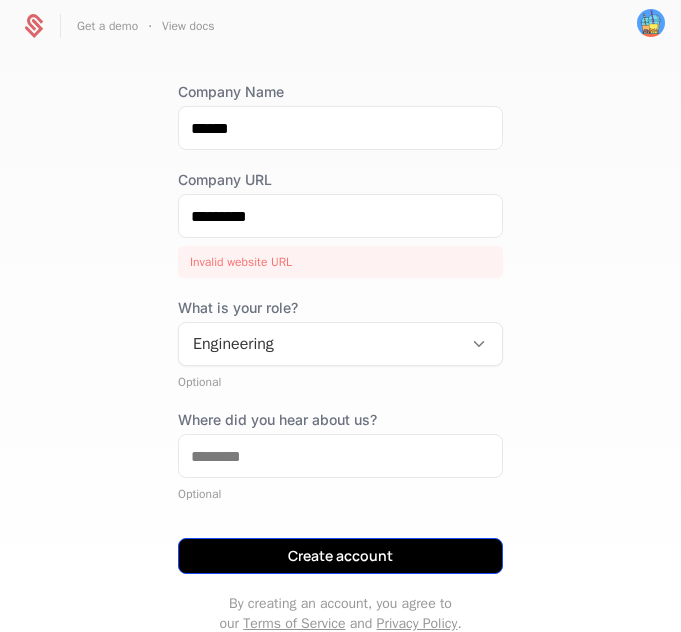 click on "Create account" at bounding box center (340, 556) 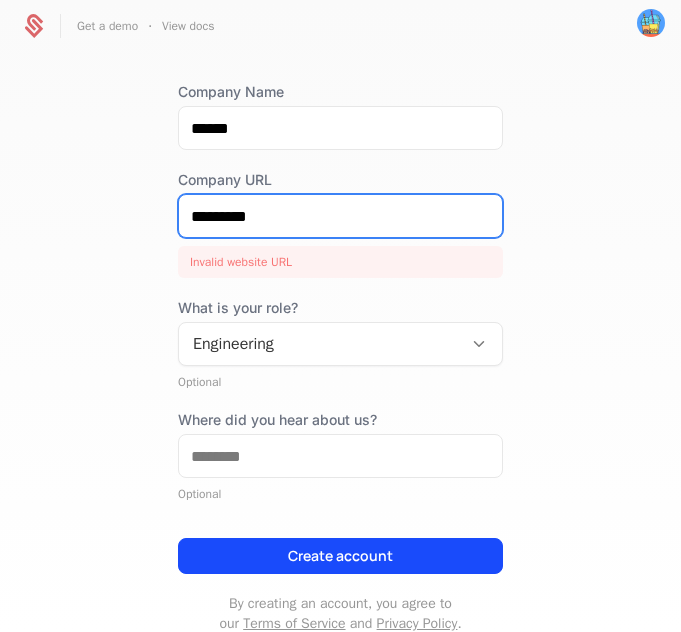 click on "*********" at bounding box center [340, 216] 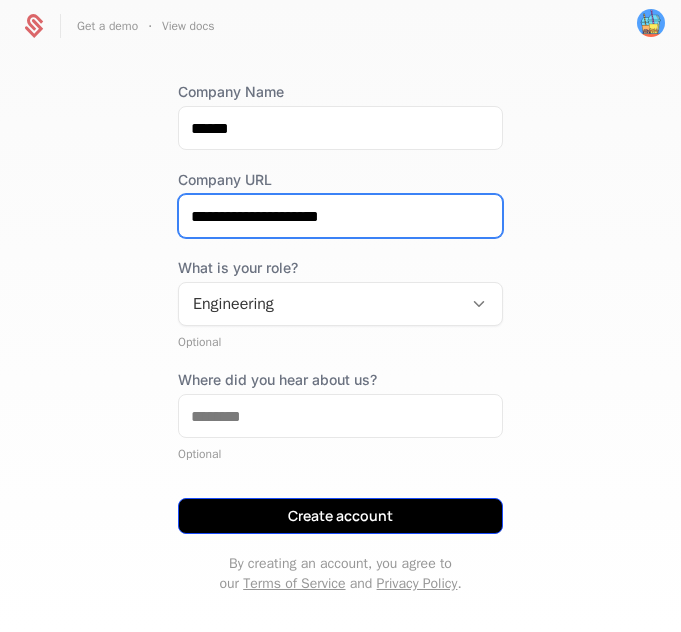 type on "**********" 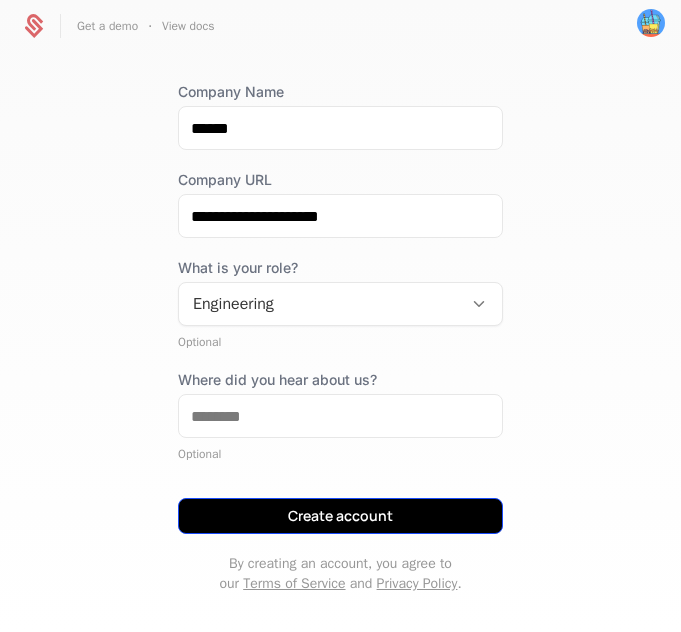 click on "Create account" at bounding box center [340, 516] 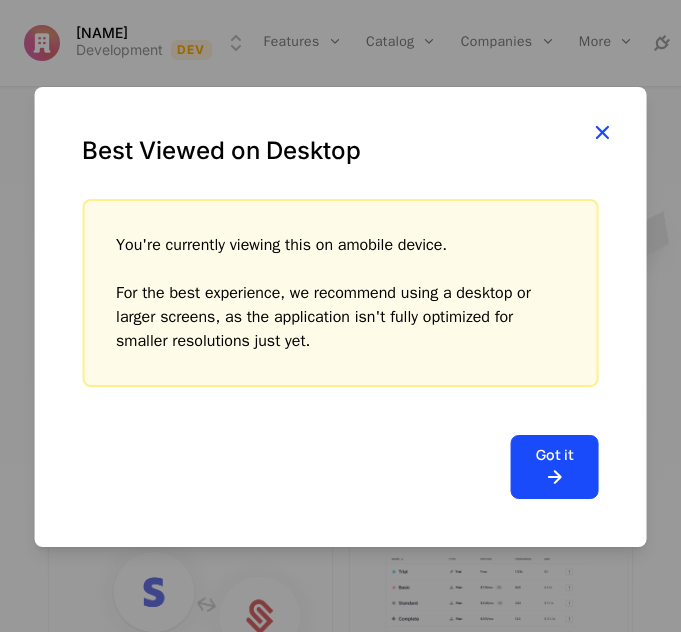 click at bounding box center (602, 132) 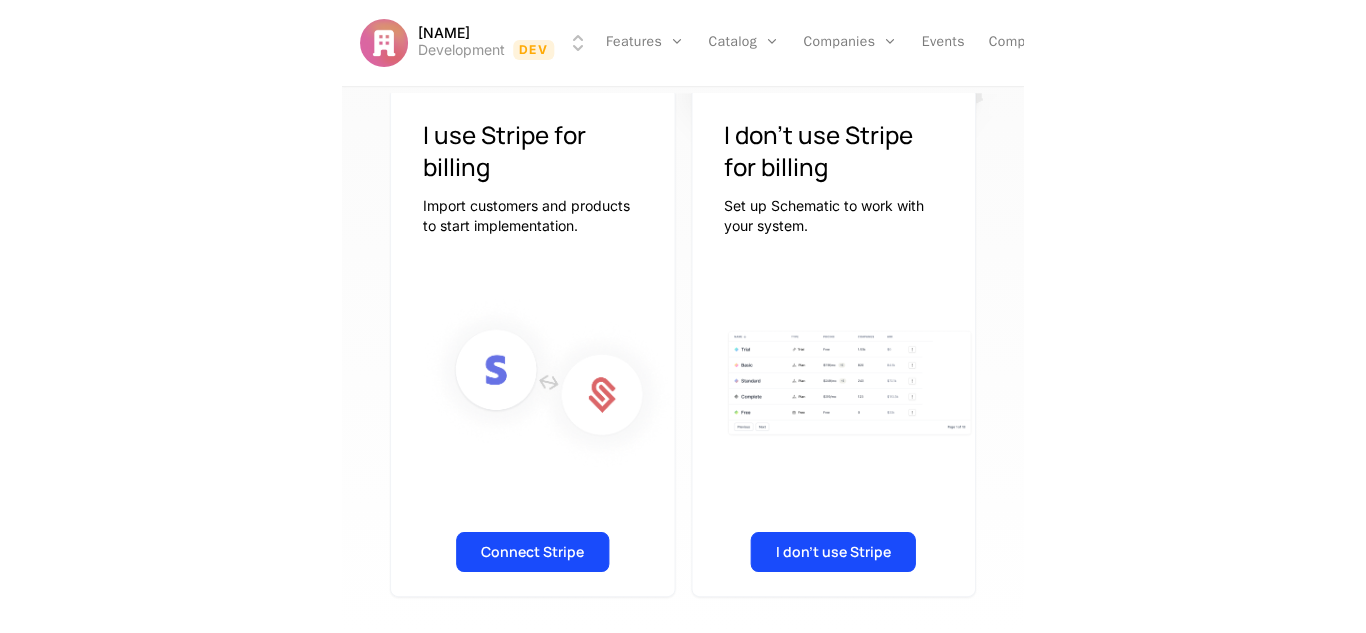scroll, scrollTop: 237, scrollLeft: 0, axis: vertical 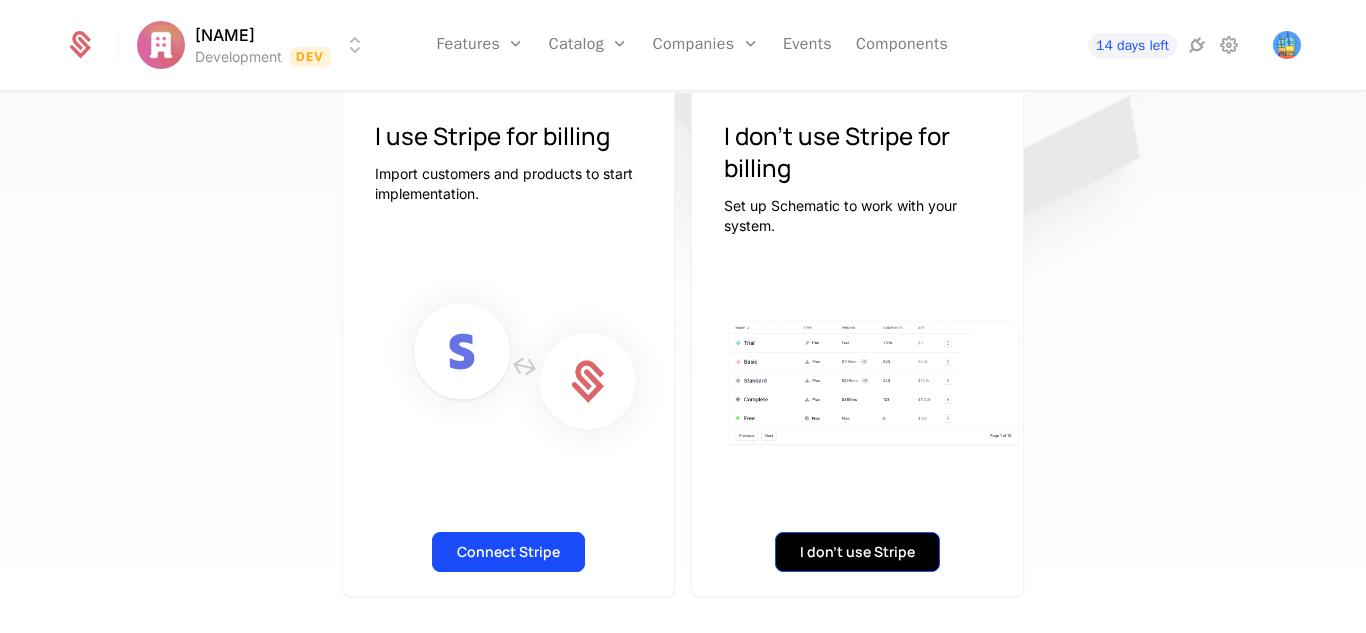 click on "I don't use Stripe" at bounding box center (857, 552) 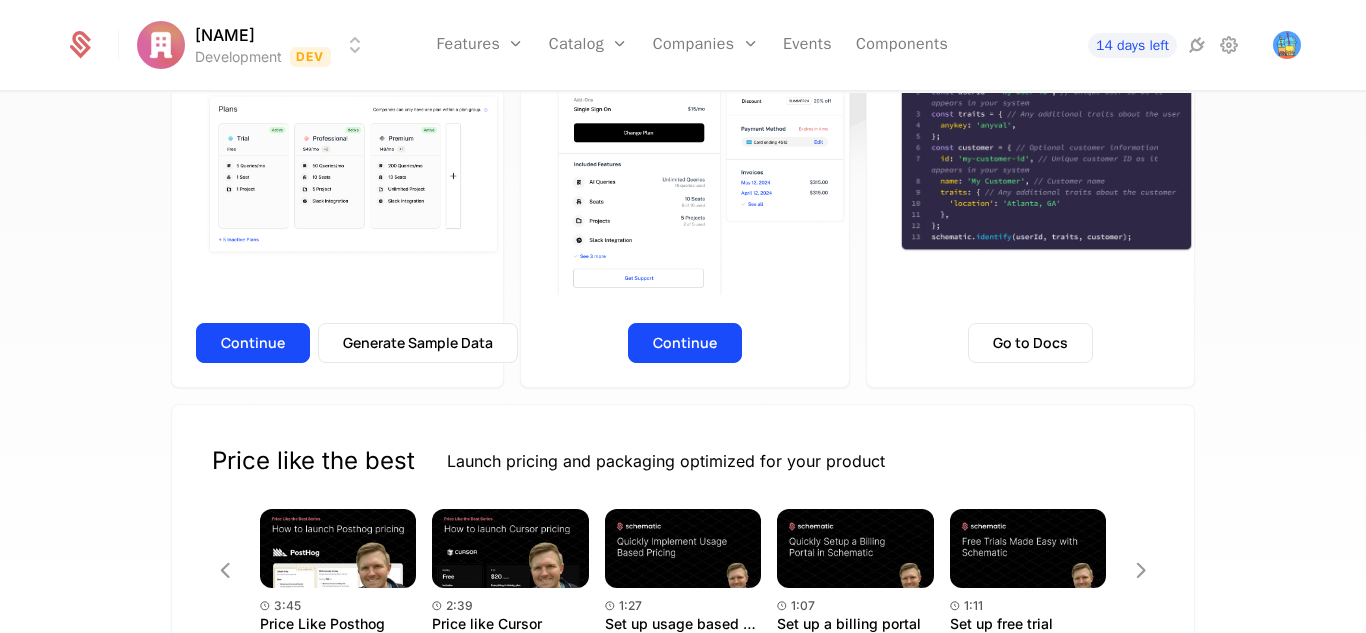 scroll, scrollTop: 398, scrollLeft: 0, axis: vertical 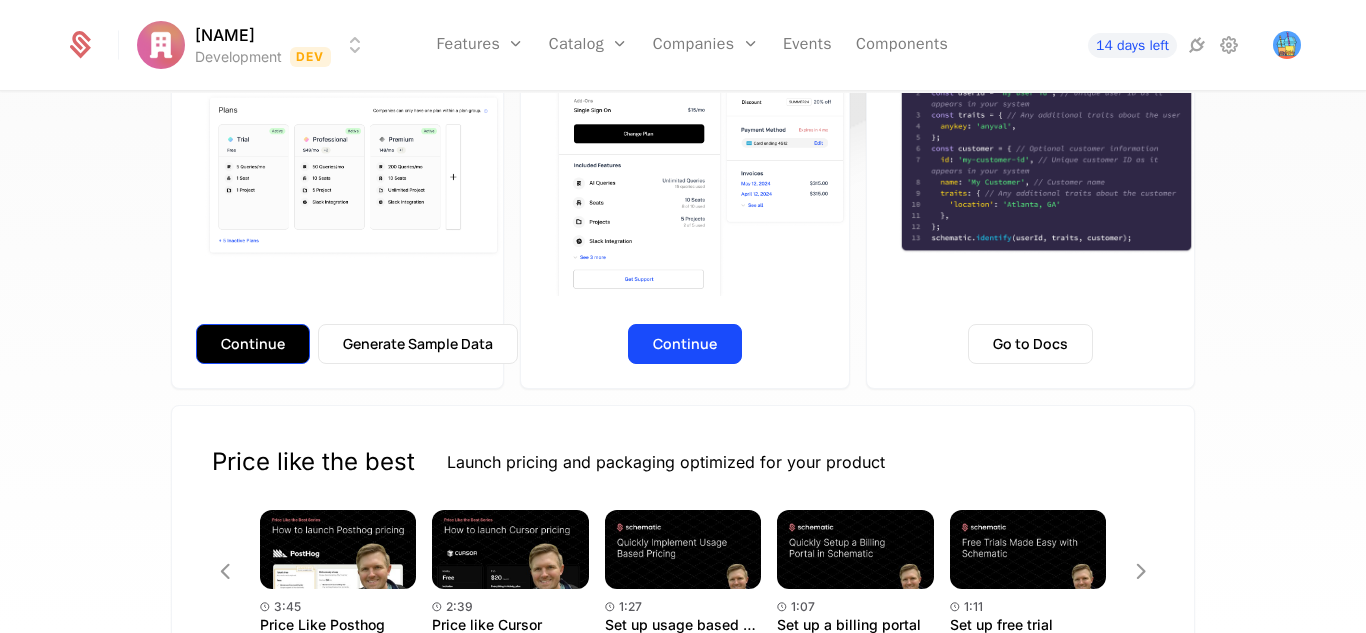 click on "Continue" at bounding box center (253, 344) 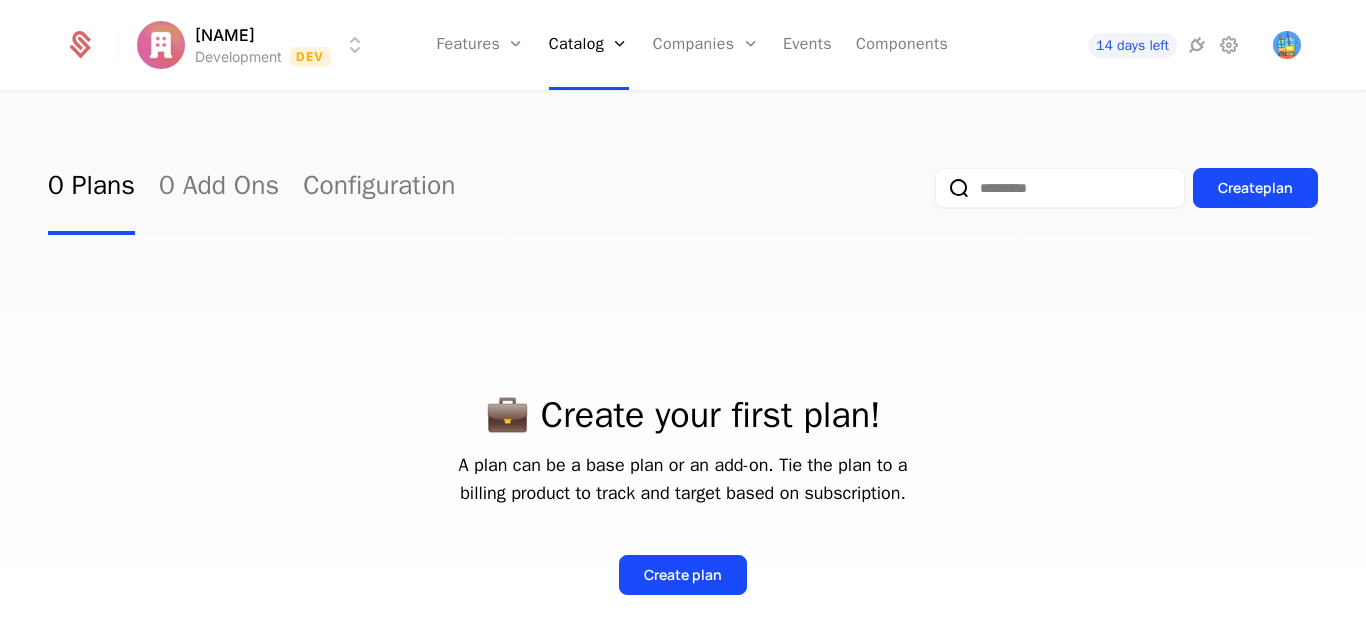 scroll, scrollTop: 174, scrollLeft: 0, axis: vertical 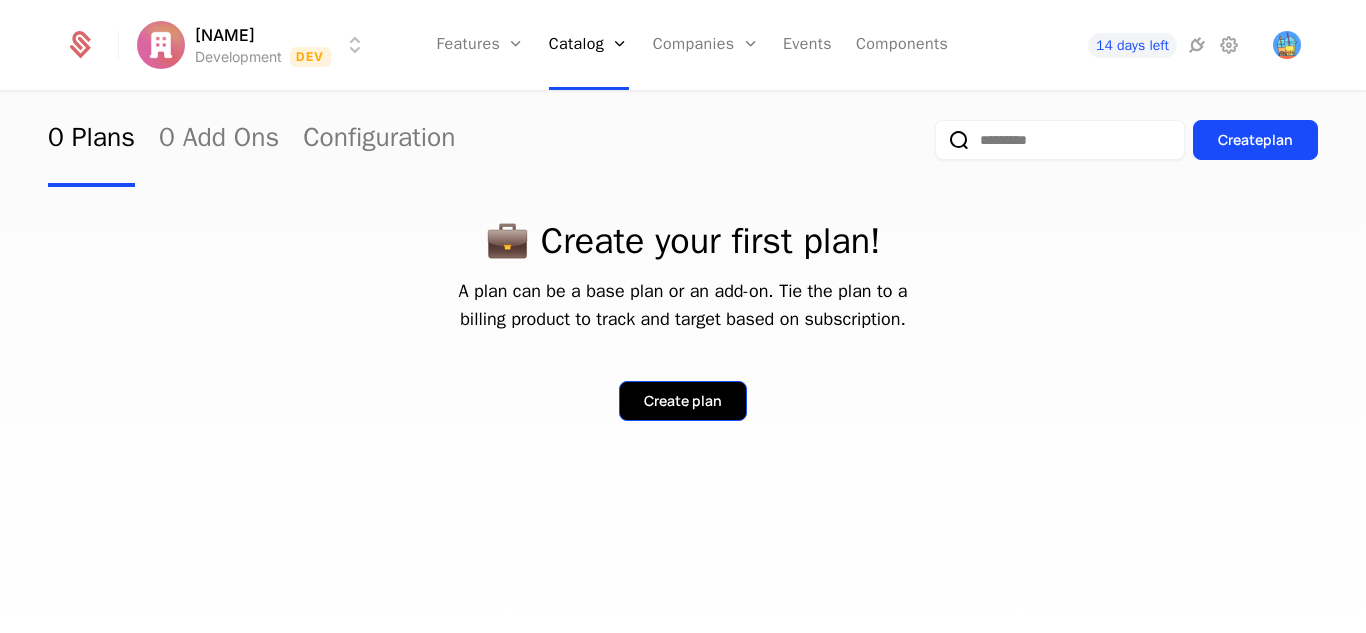 click on "Create plan" at bounding box center (683, 401) 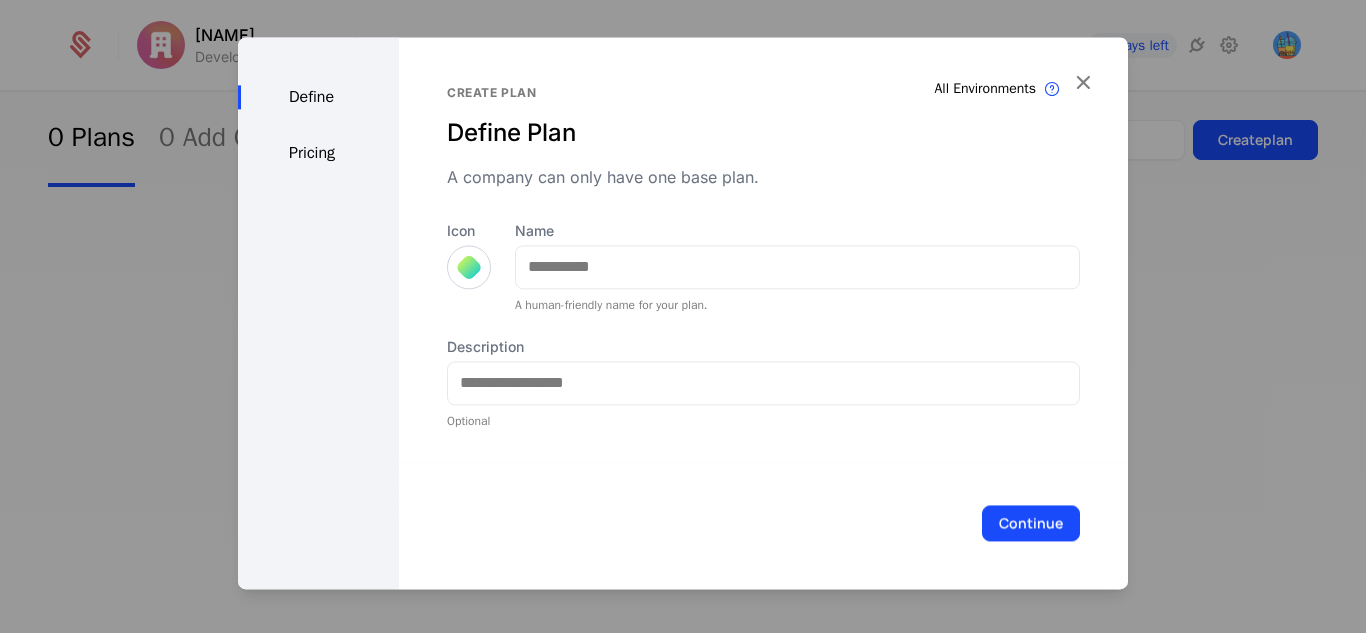 click on "Pricing" at bounding box center [318, 153] 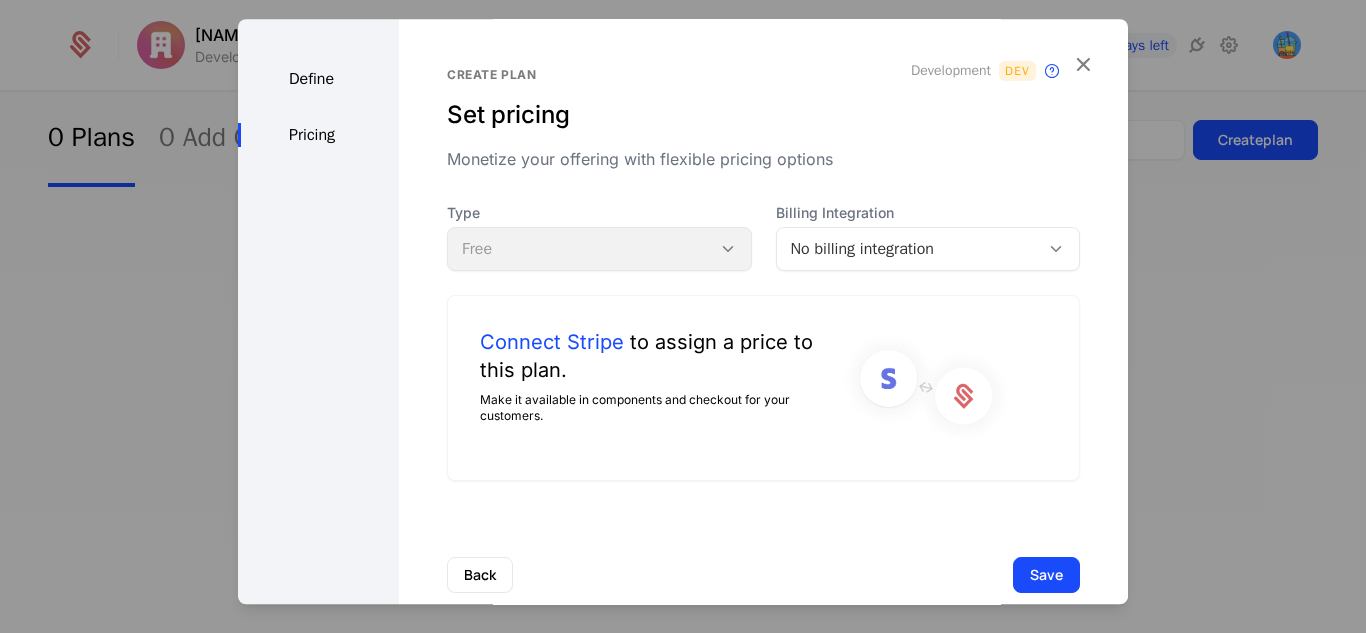 click on "Define" at bounding box center (318, 79) 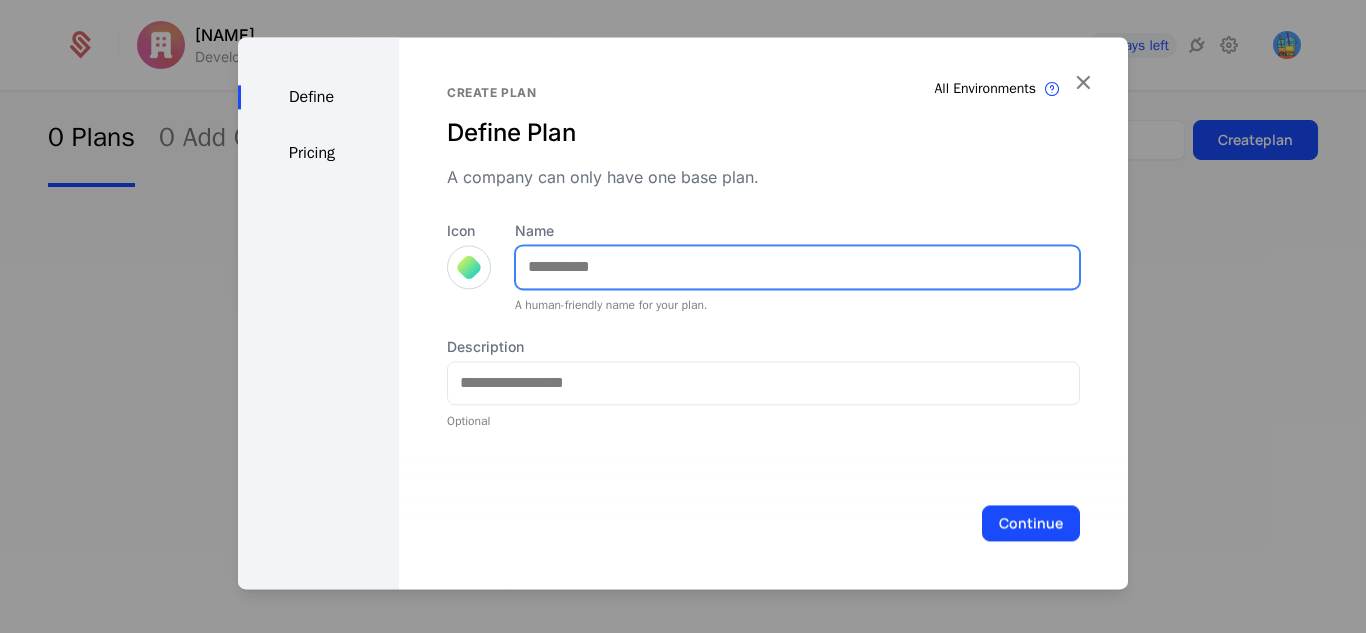 click on "Name" at bounding box center [797, 267] 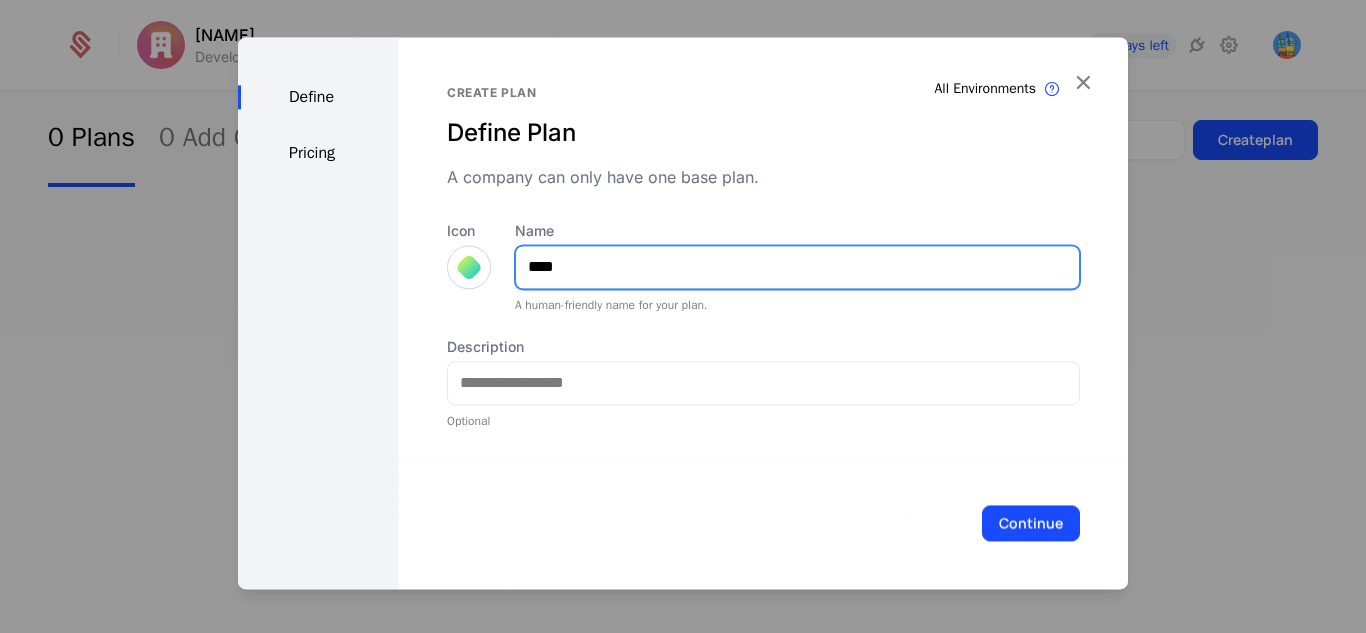 type on "****" 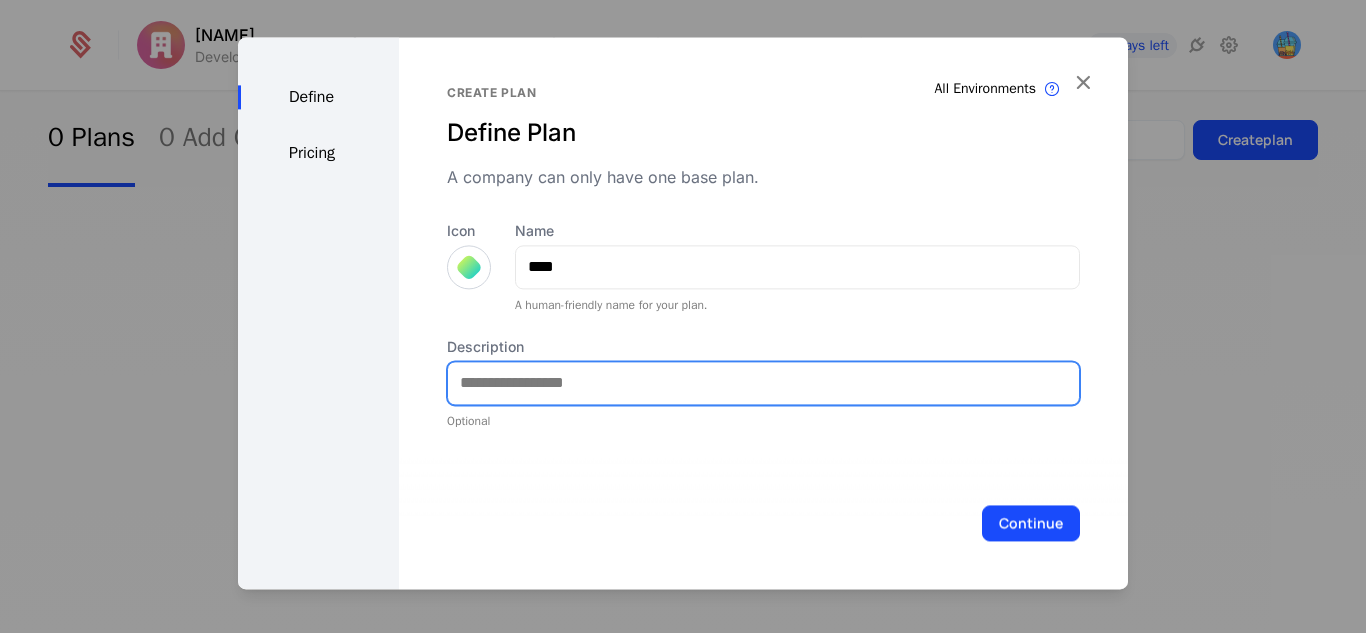 click on "Description" at bounding box center (763, 383) 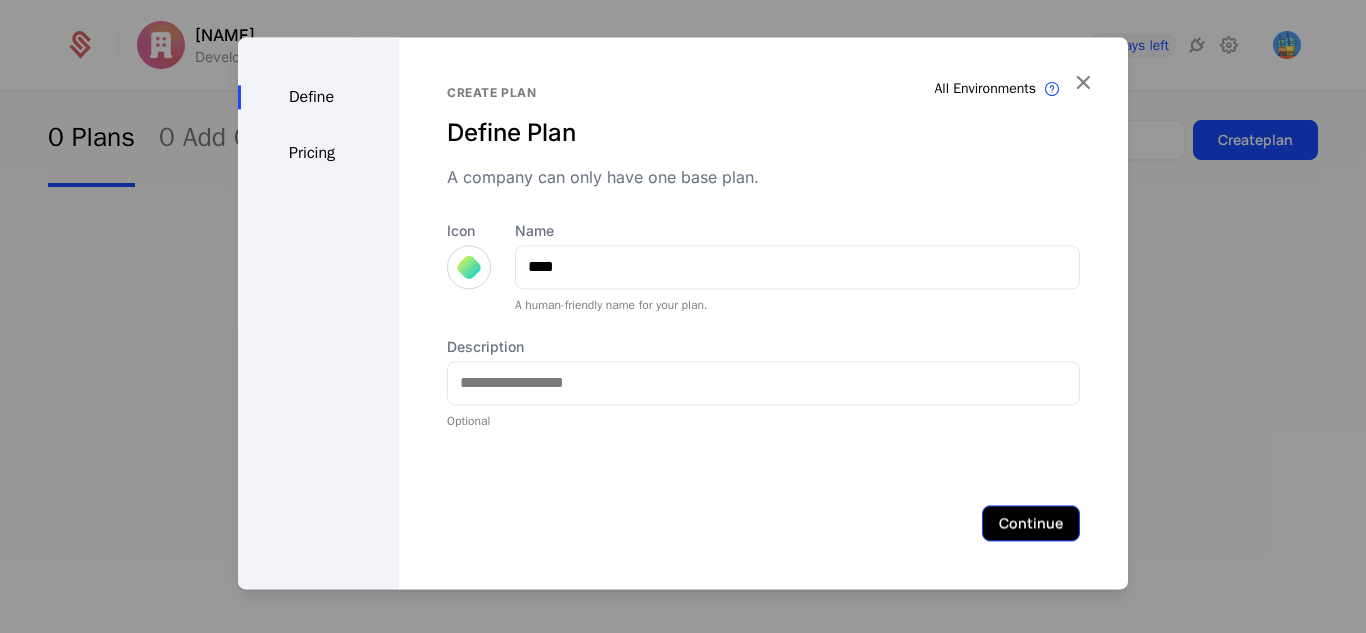 click on "Continue" at bounding box center [1031, 523] 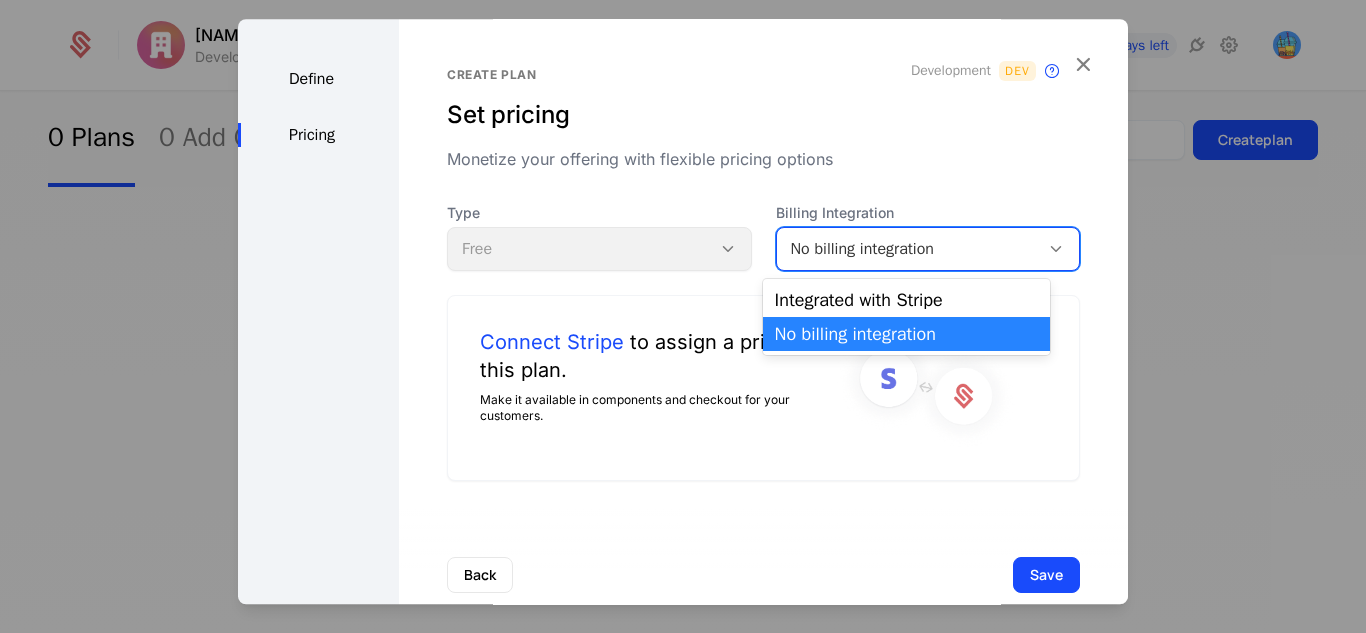 click on "No billing integration" at bounding box center [908, 249] 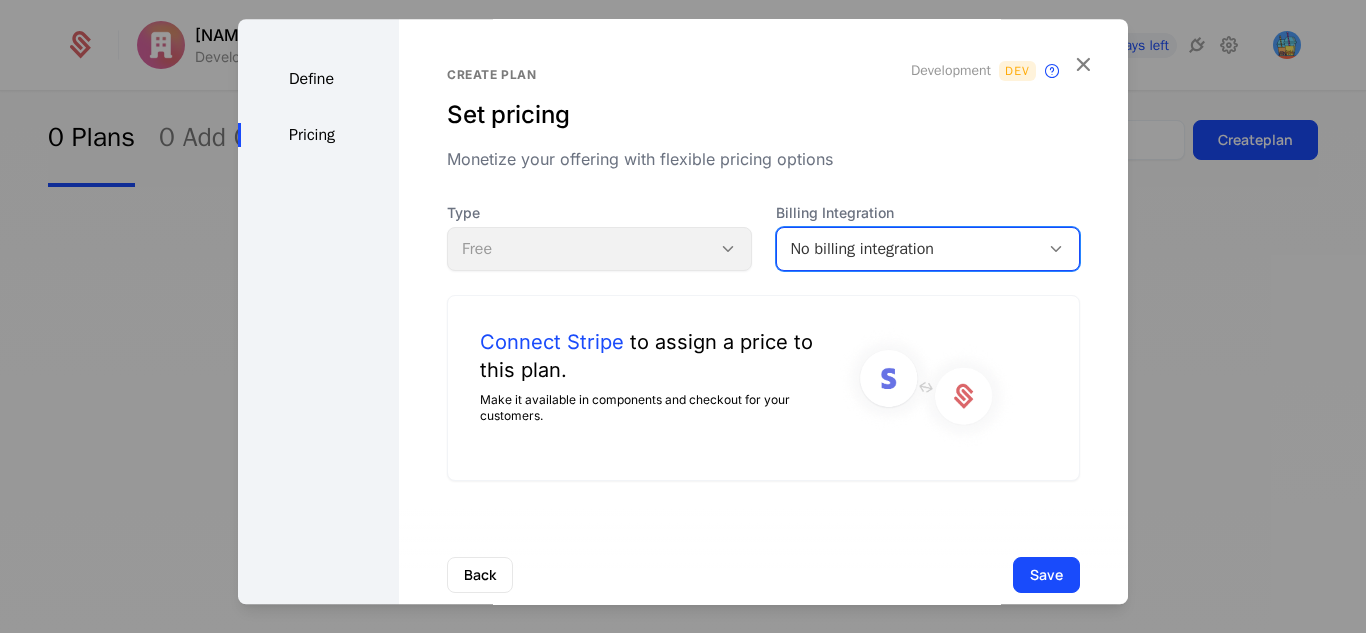 click on "No billing integration" at bounding box center (908, 249) 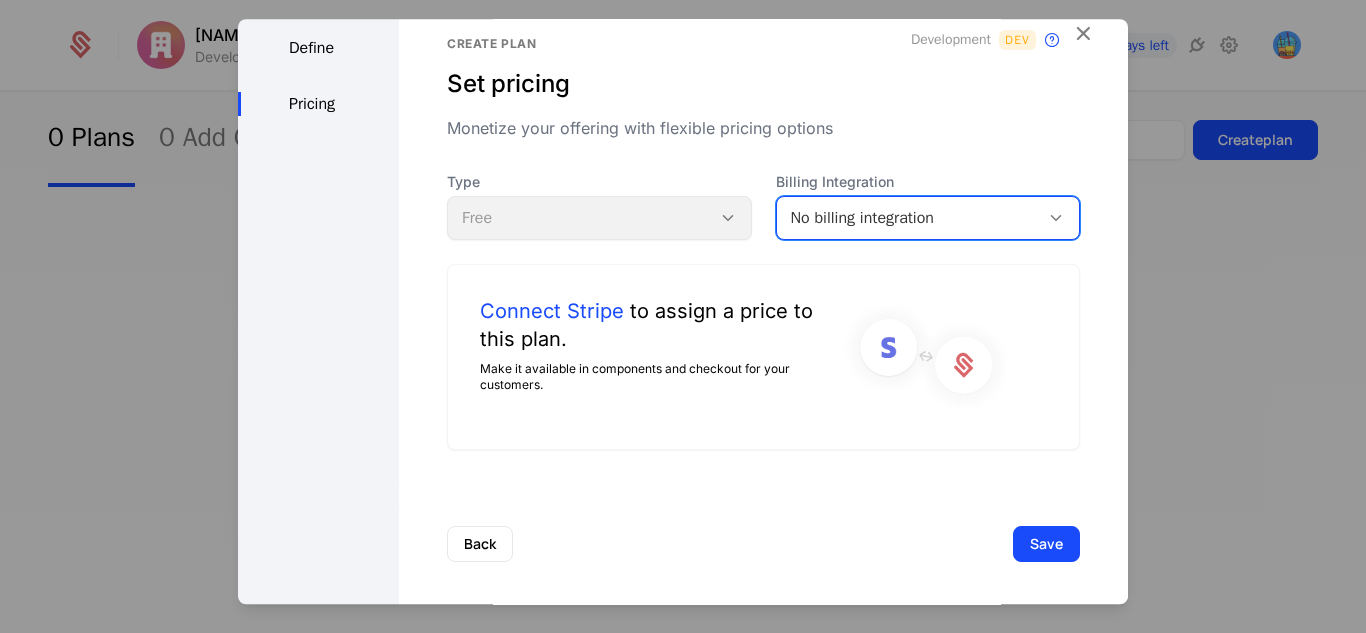 scroll, scrollTop: 0, scrollLeft: 0, axis: both 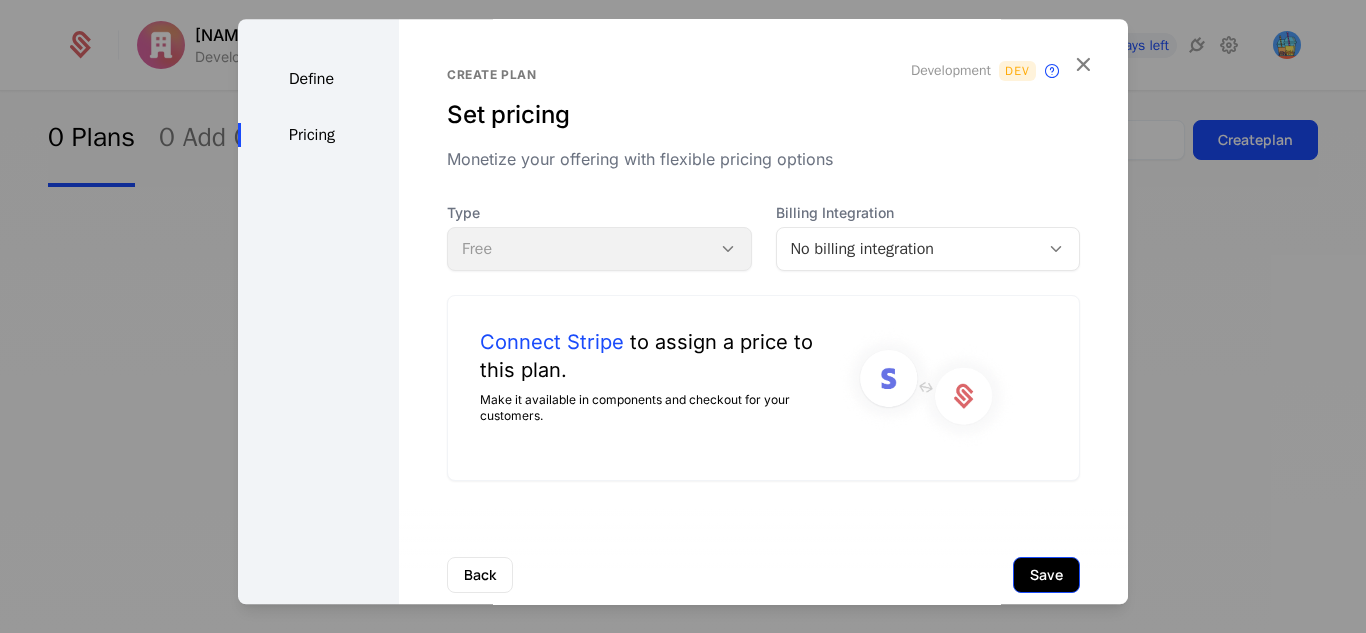 click on "Save" at bounding box center (1046, 575) 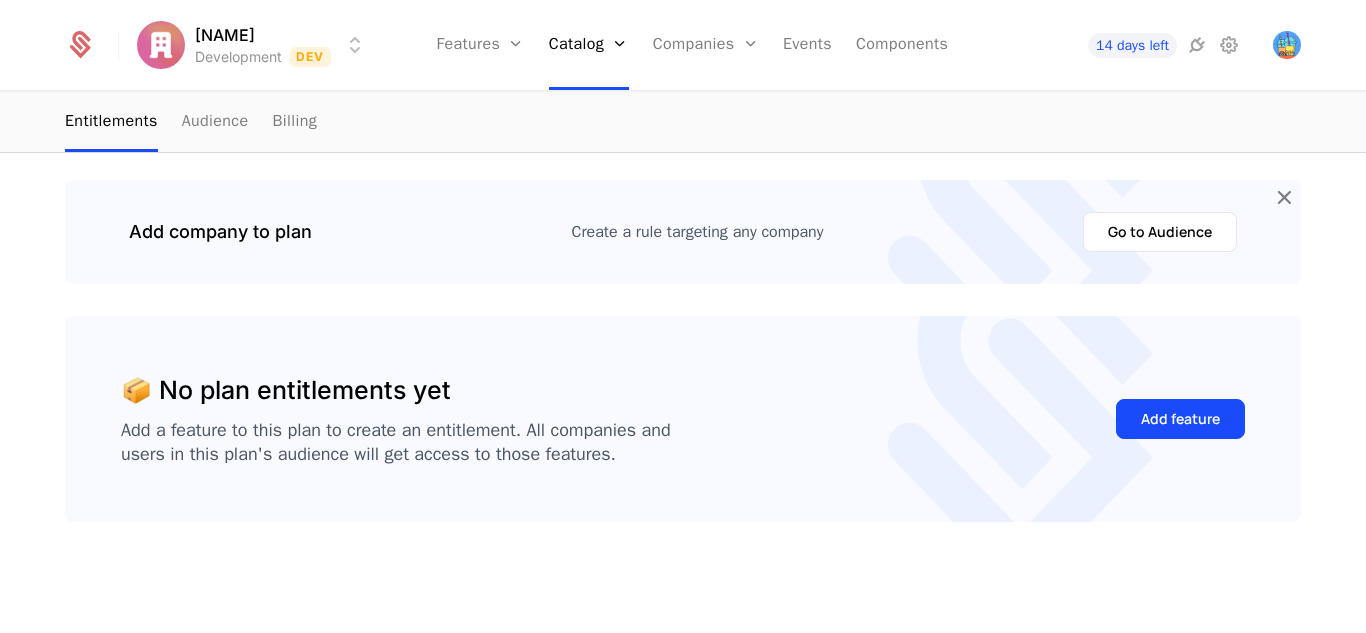 scroll, scrollTop: 0, scrollLeft: 0, axis: both 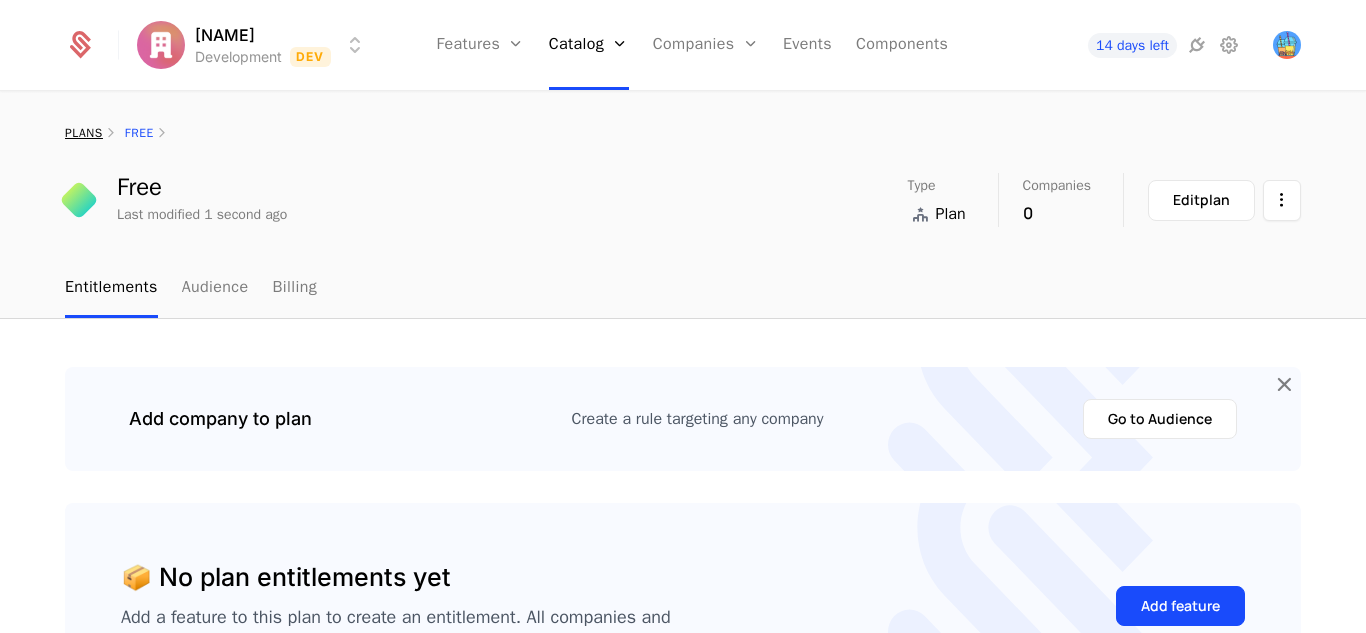 click on "plans" at bounding box center [84, 133] 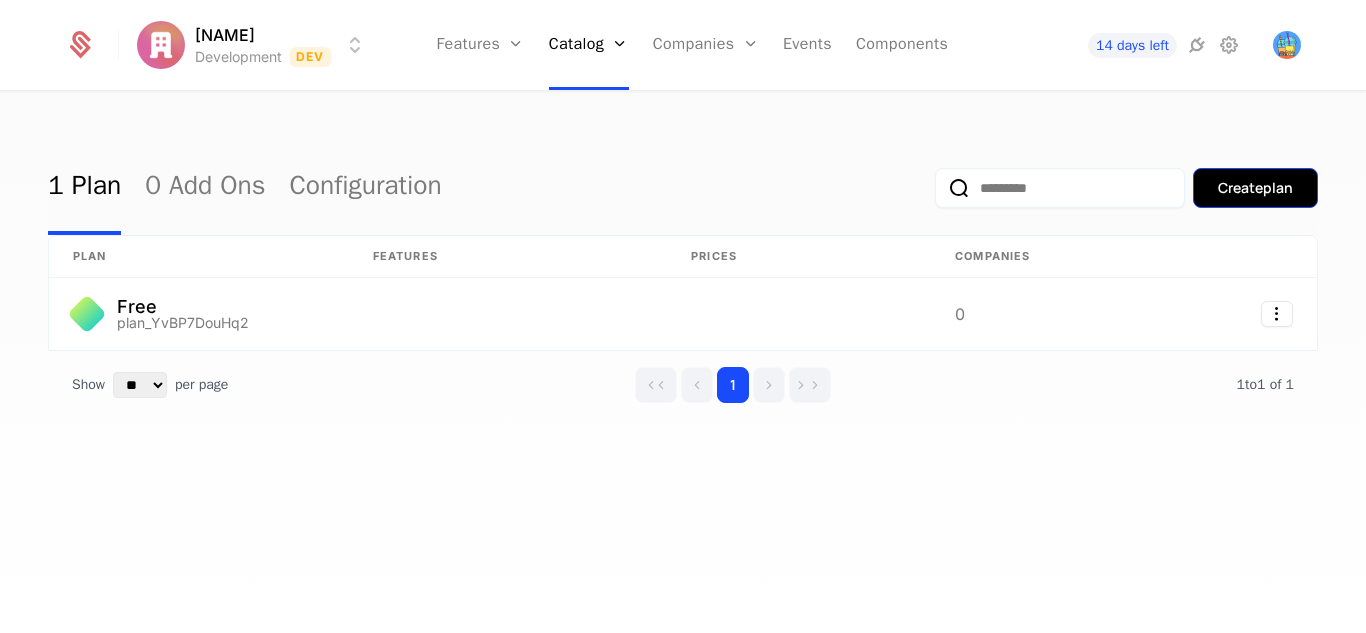 click on "Create  plan" at bounding box center [1255, 188] 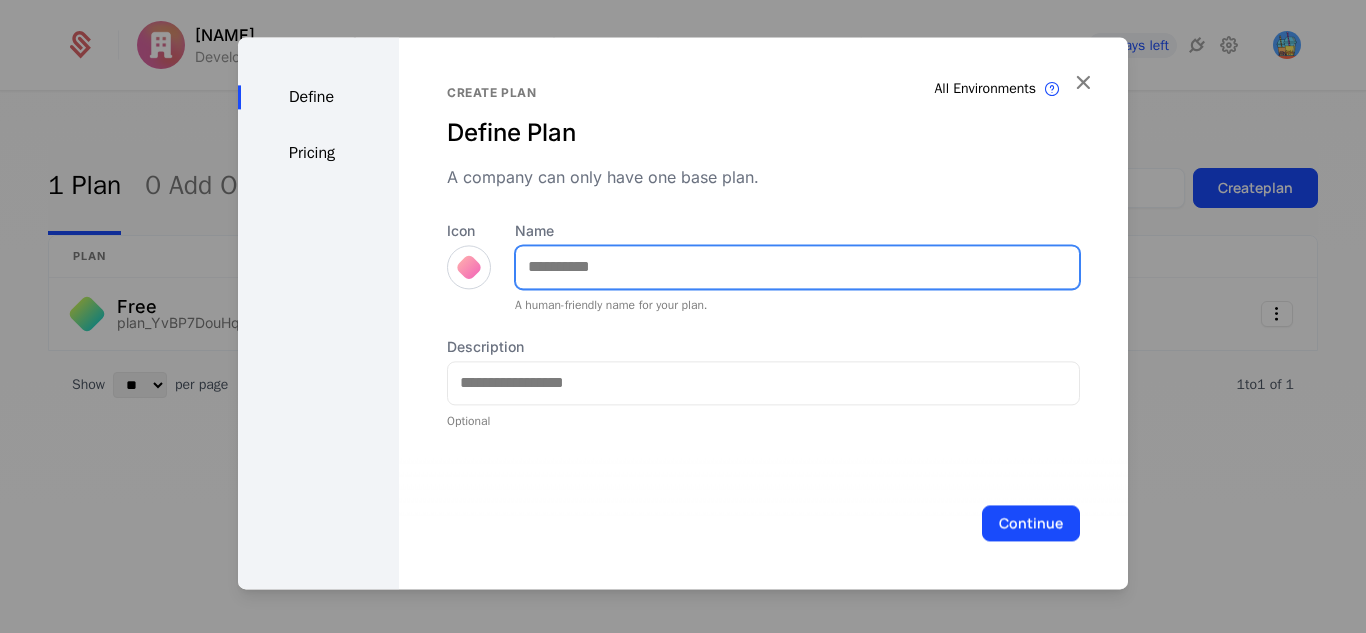 click on "Name" at bounding box center (797, 267) 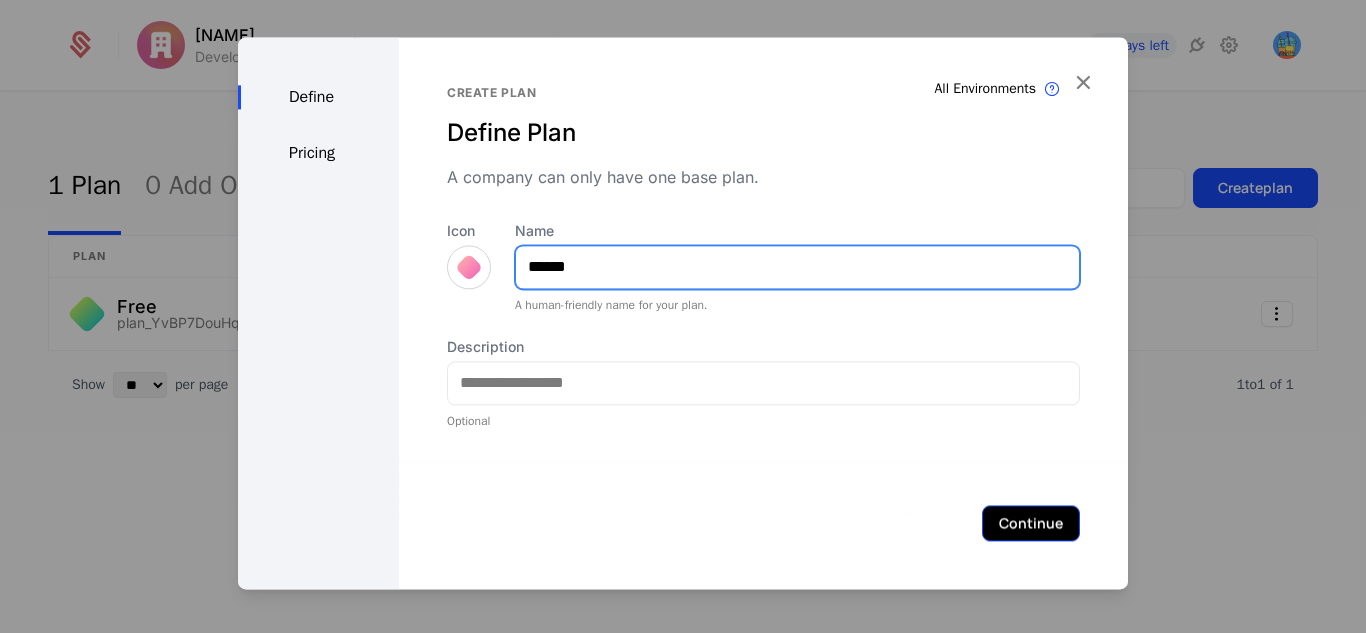 type on "******" 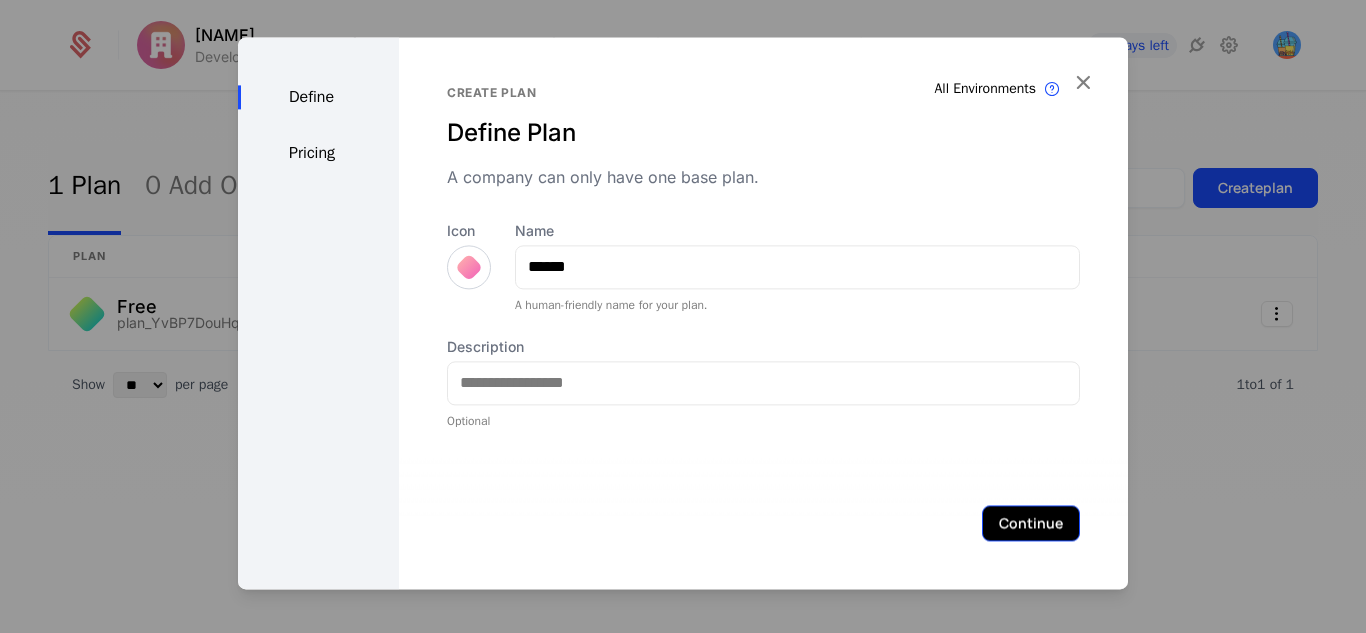 click on "Continue" at bounding box center [1031, 523] 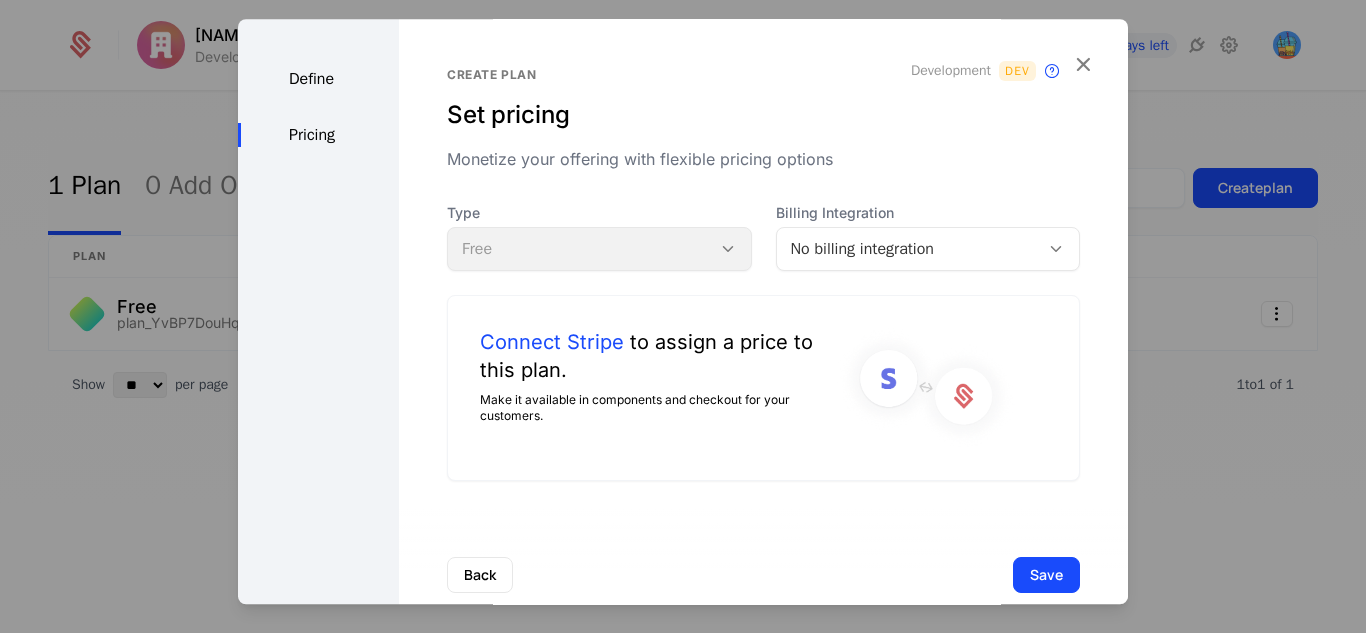 click on "Type Free" at bounding box center [599, 237] 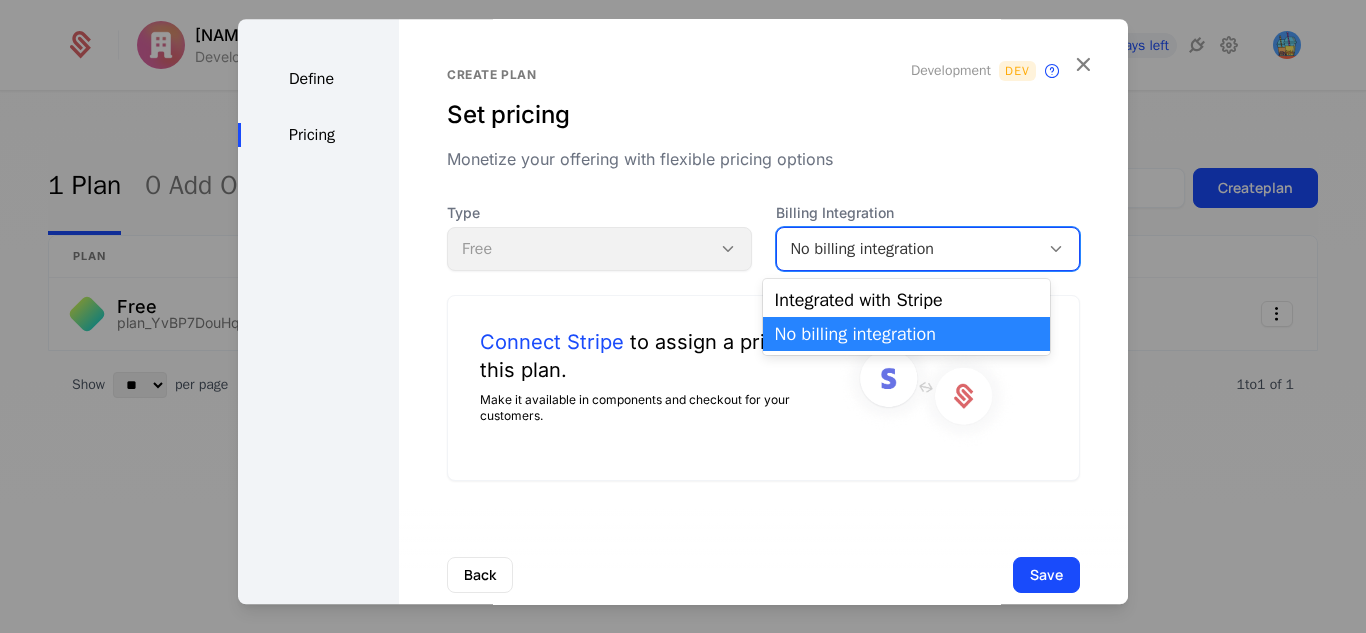 click on "No billing integration" at bounding box center (908, 249) 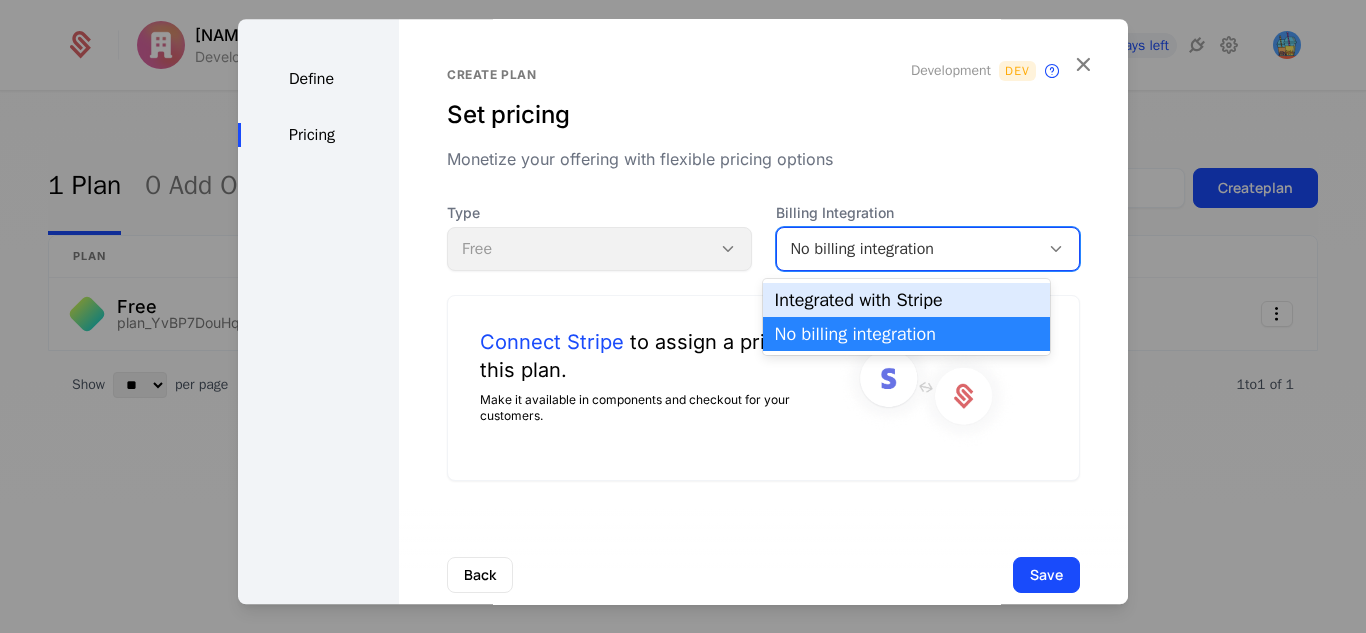 click on "Integrated with Stripe" at bounding box center (906, 300) 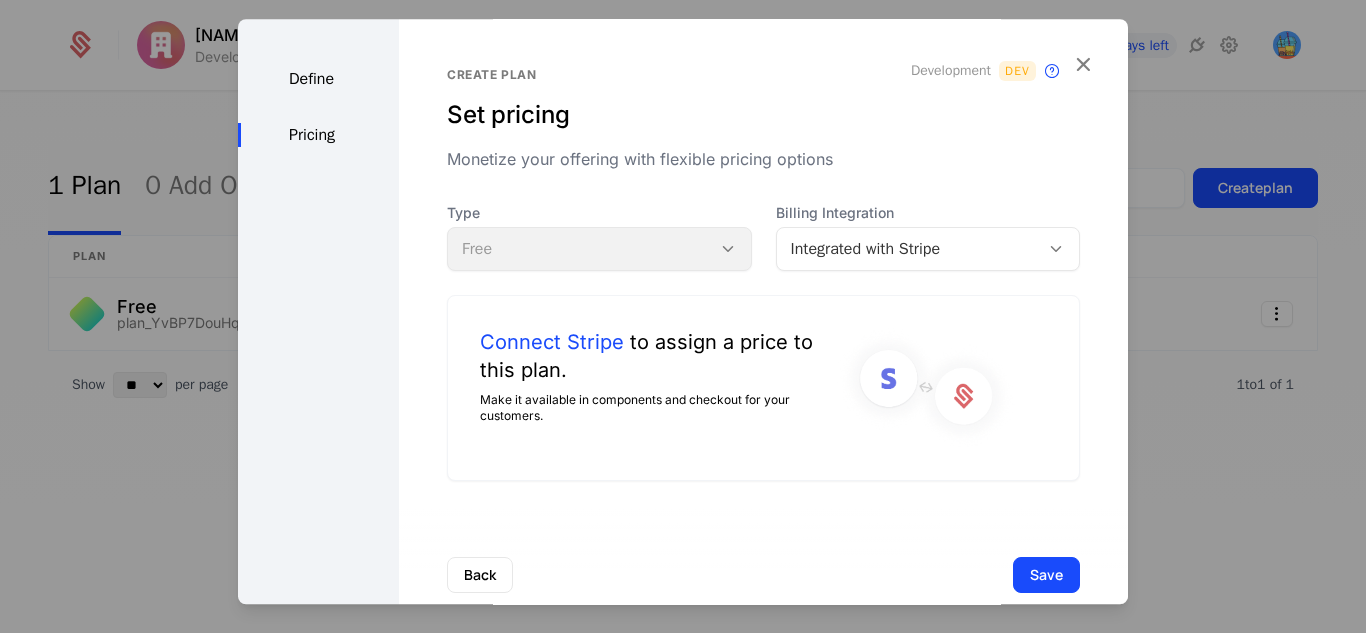 click on "Type Free" at bounding box center (599, 237) 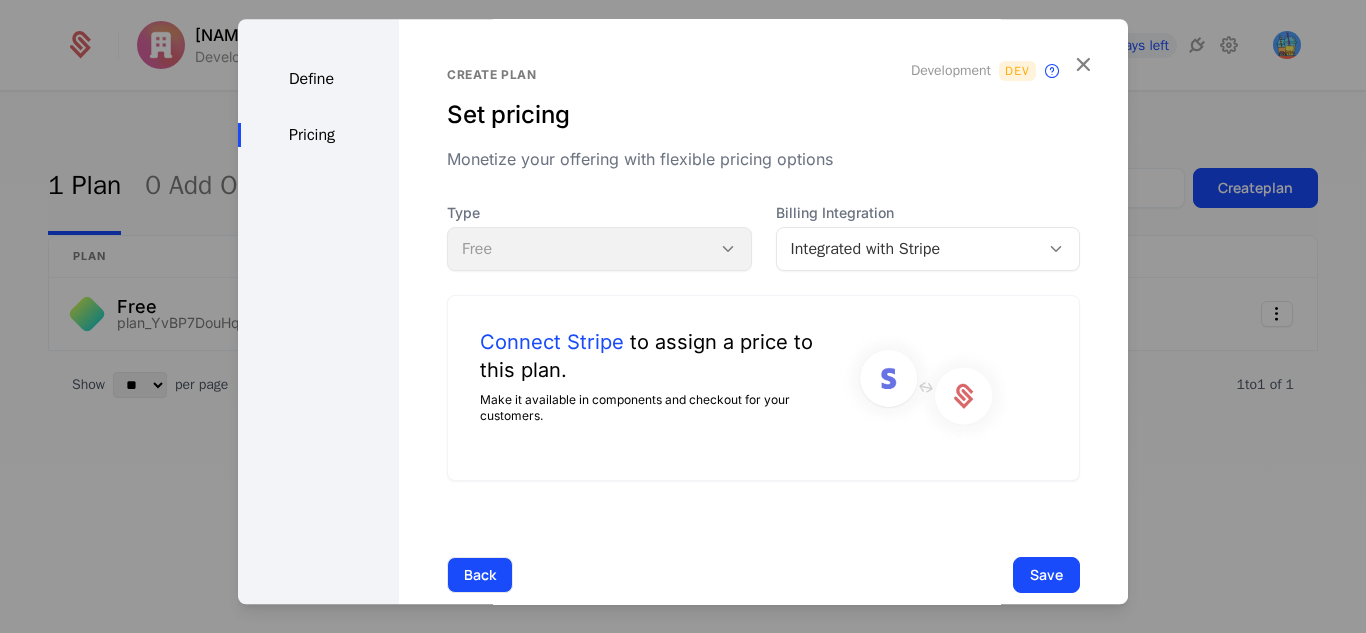 click on "Back" at bounding box center [480, 575] 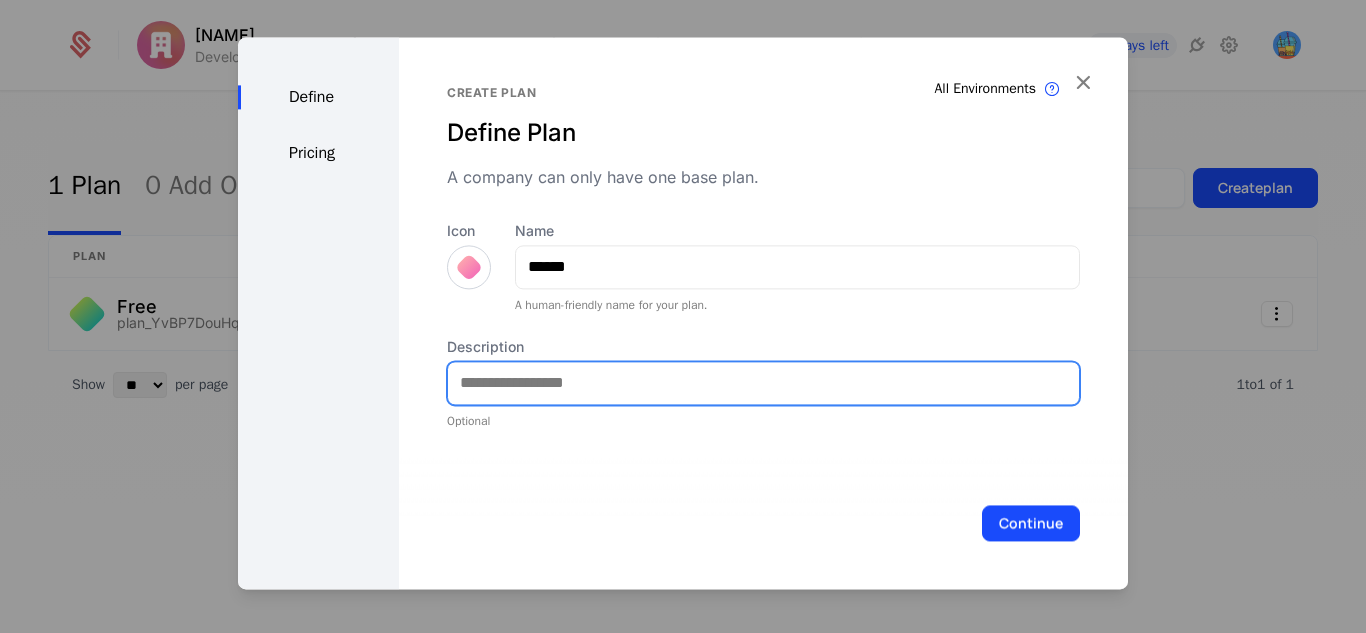 click on "Description" at bounding box center (763, 383) 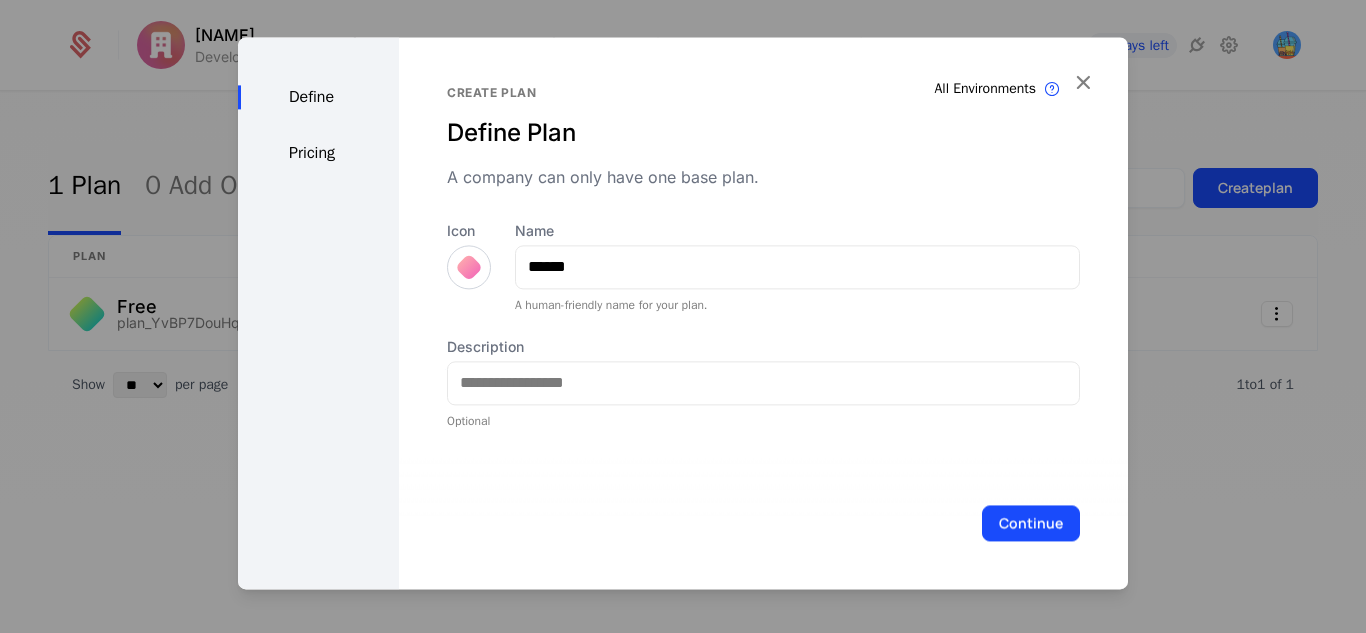 click at bounding box center [469, 267] 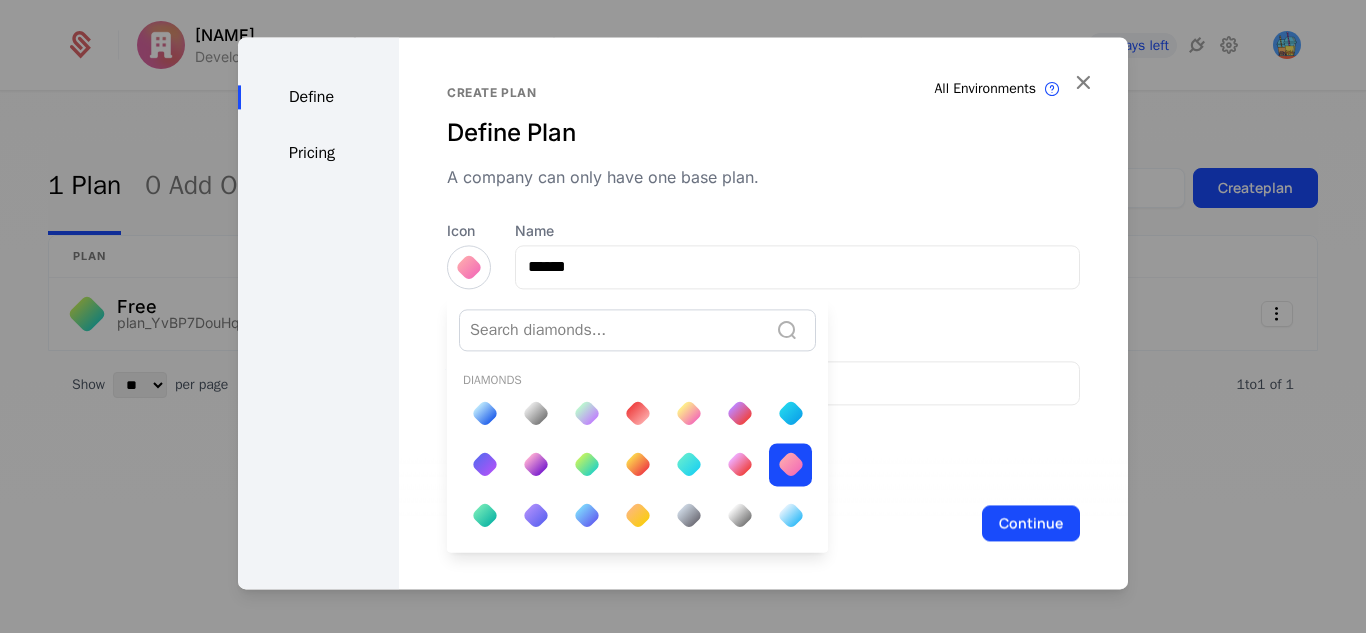 scroll, scrollTop: 0, scrollLeft: 0, axis: both 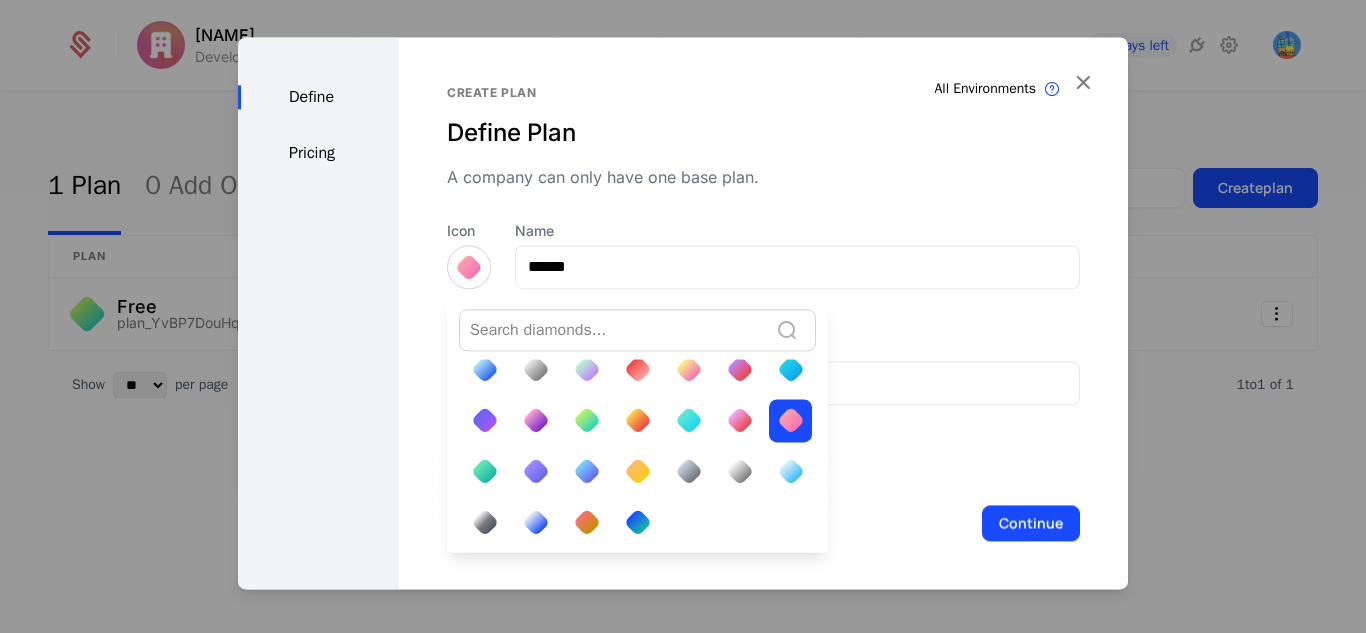 click at bounding box center (683, 313) 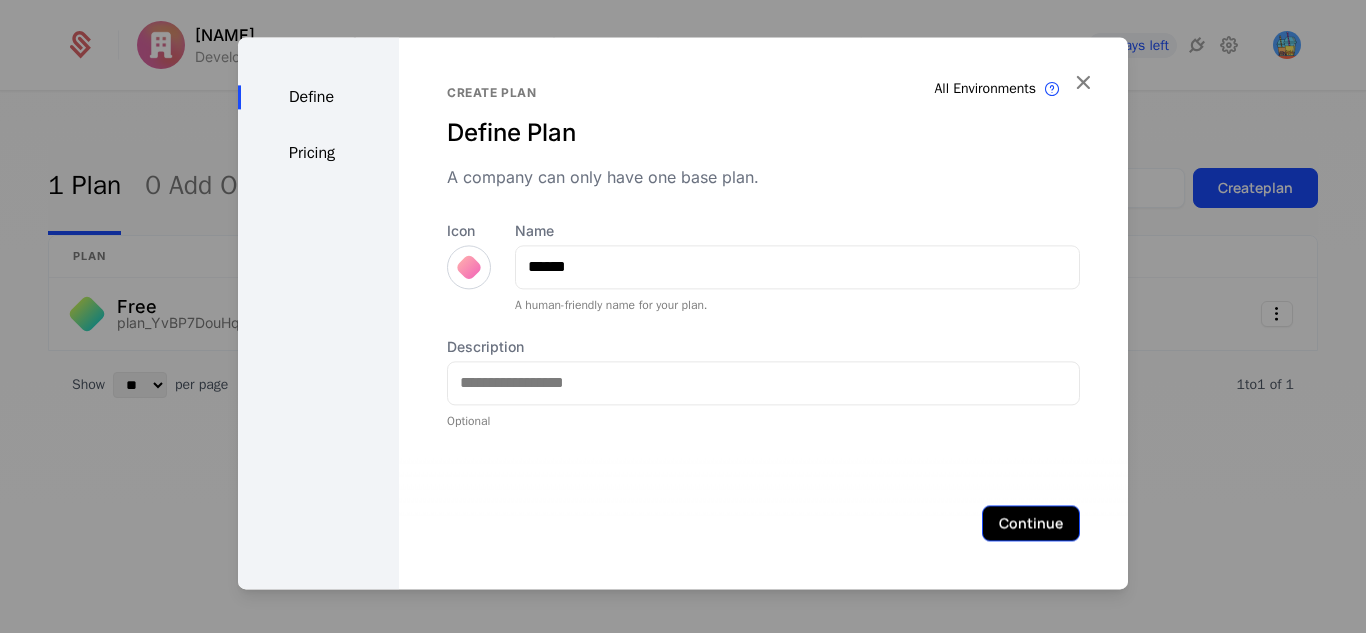 click on "Continue" at bounding box center [1031, 523] 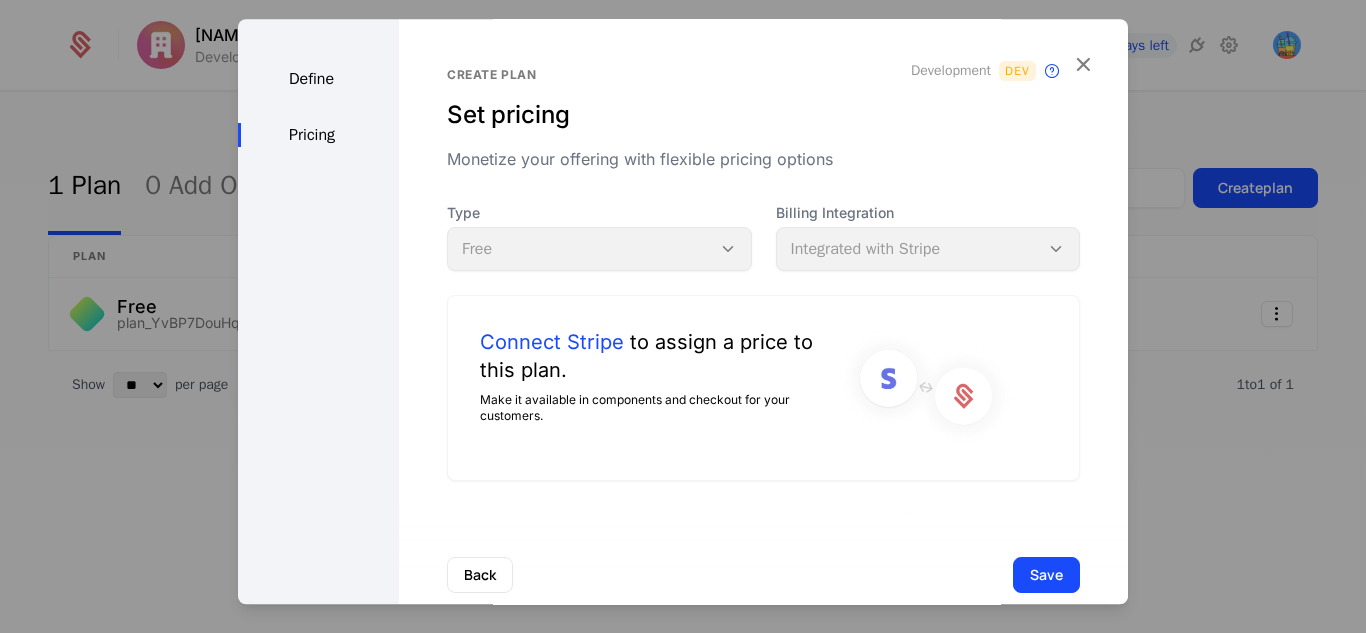 click on "Billing Integration Integrated with Stripe" at bounding box center [928, 237] 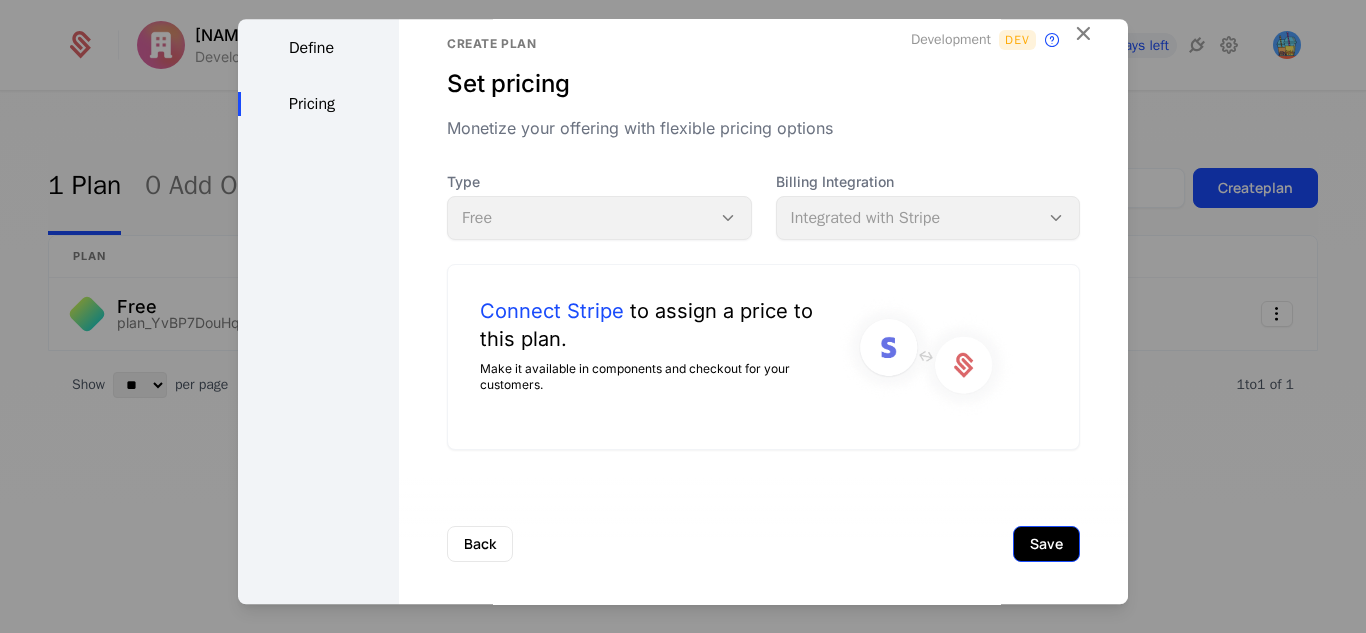 click on "Save" at bounding box center (1046, 544) 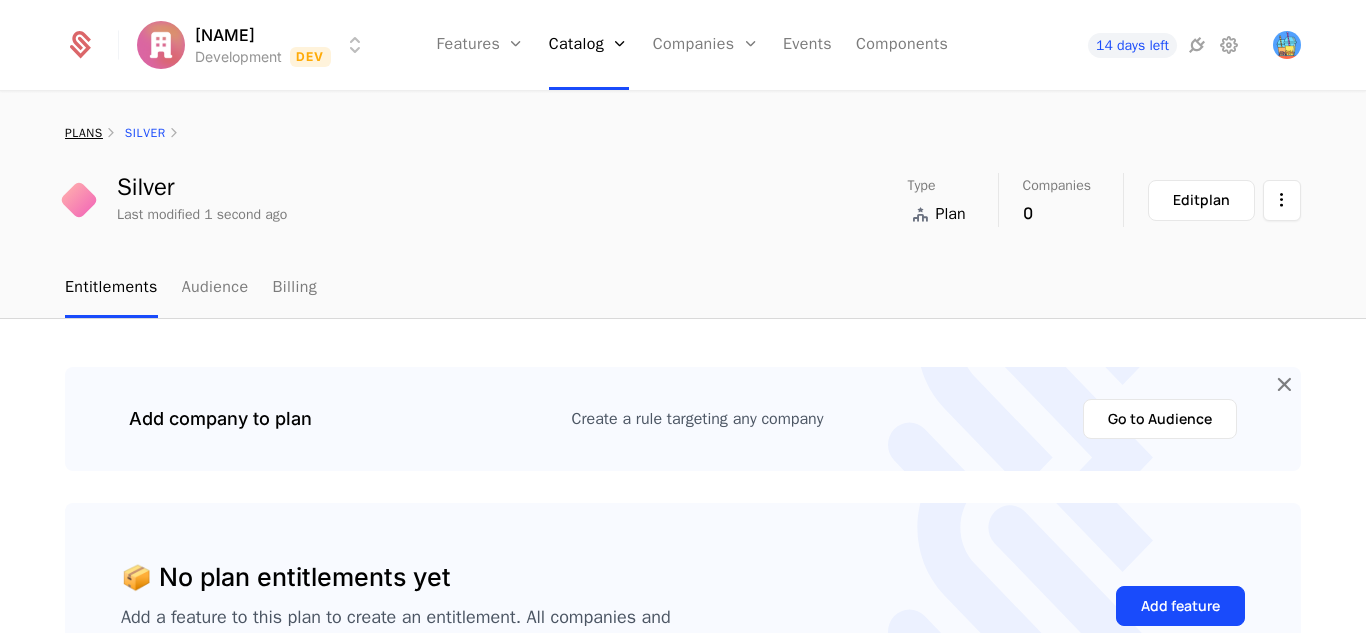 click on "plans" at bounding box center [84, 133] 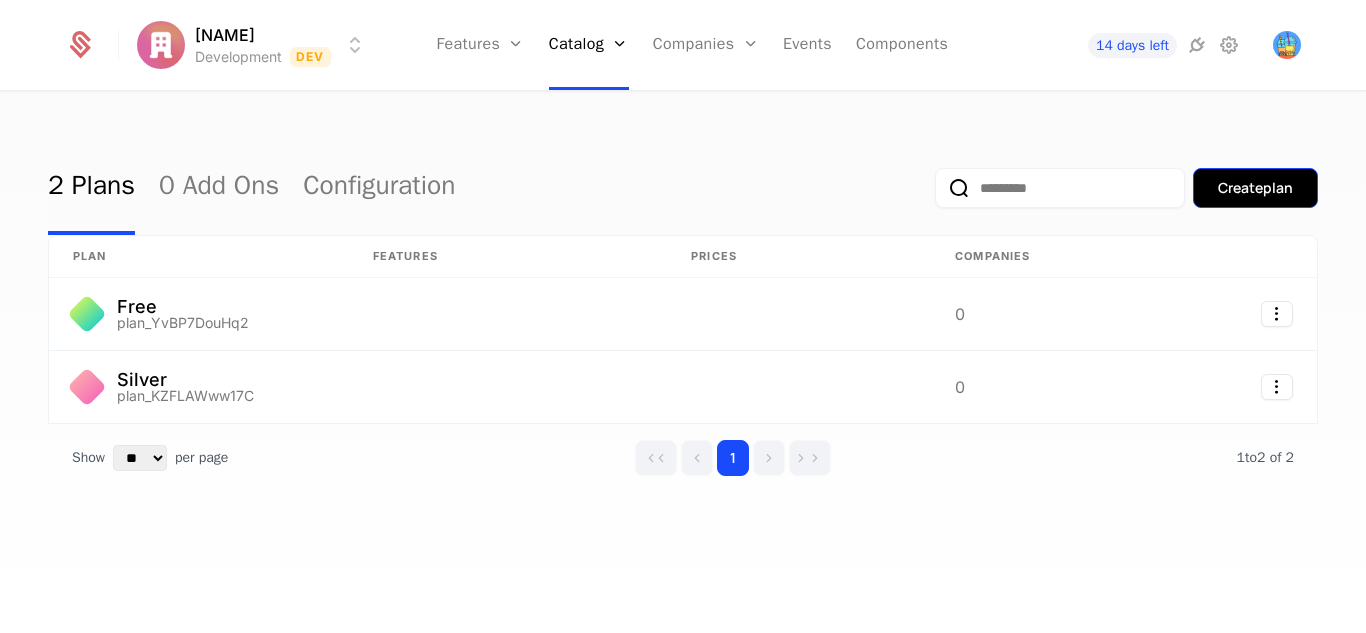 click on "Create  plan" at bounding box center [1255, 188] 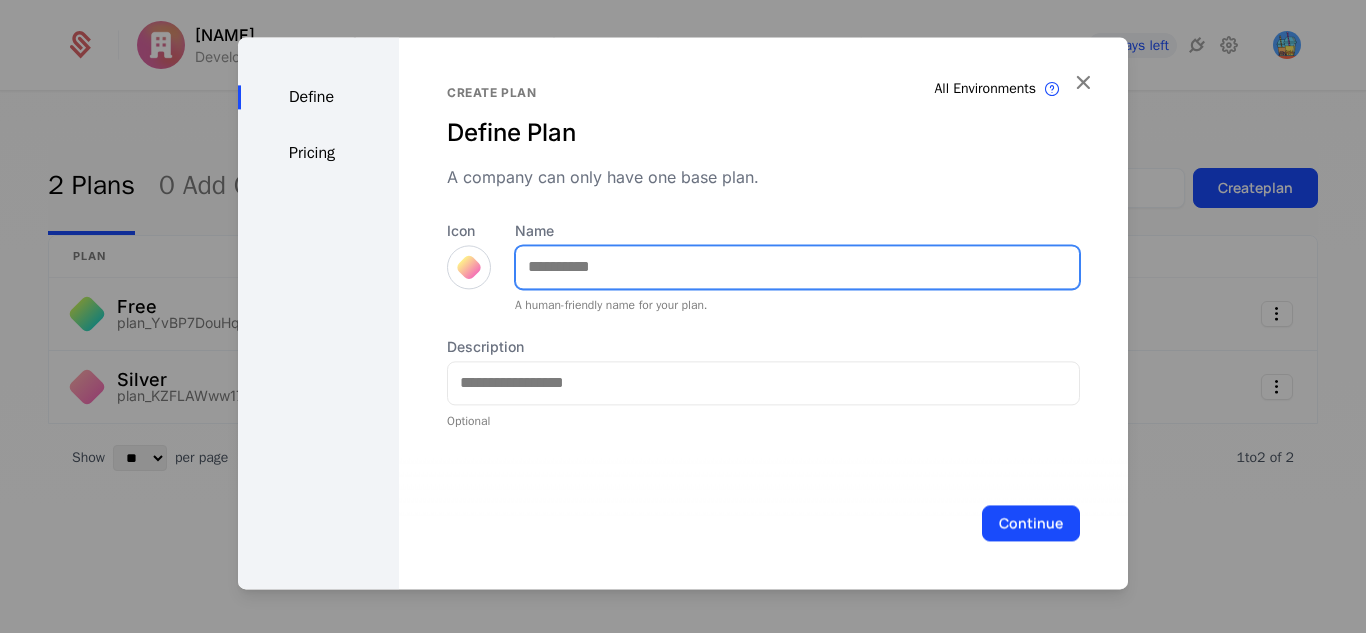 click on "Name" at bounding box center [797, 267] 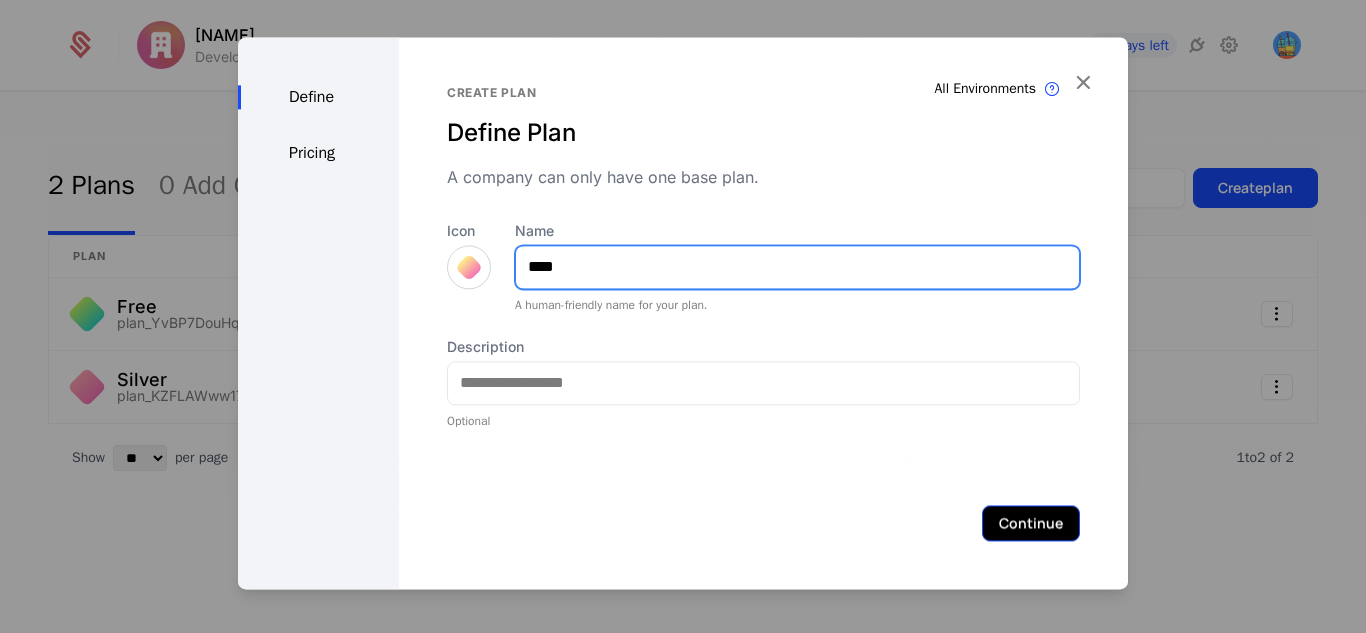 type on "****" 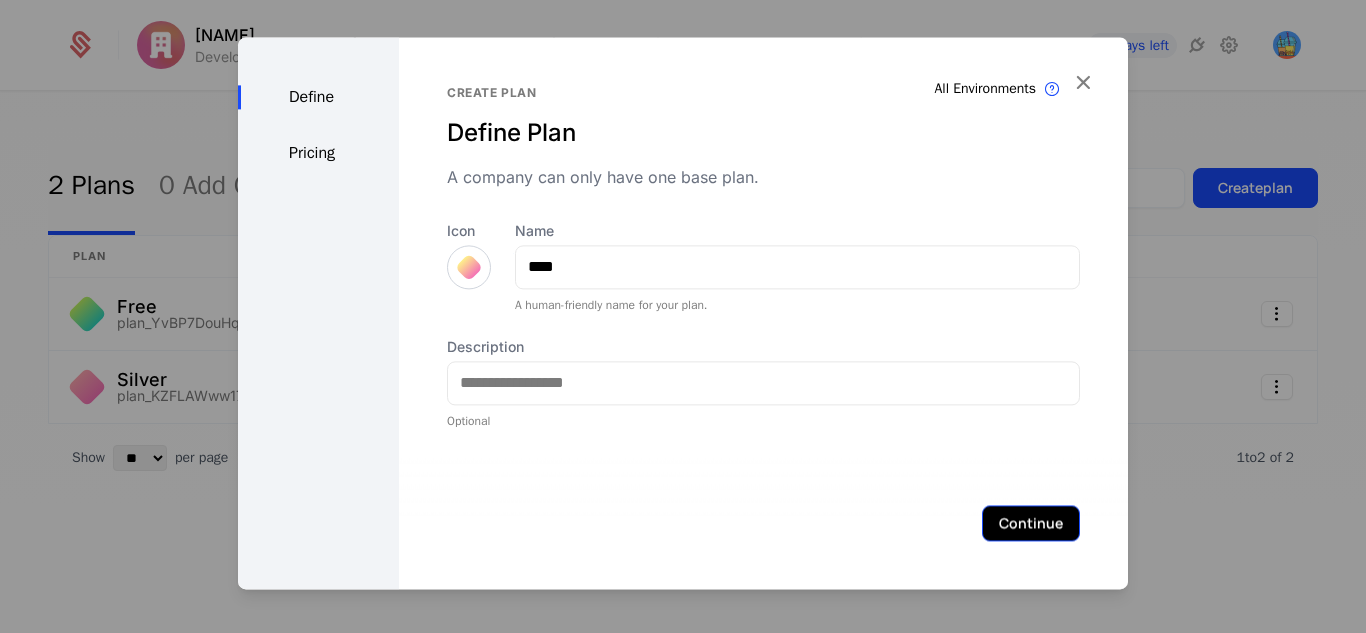 click on "Continue" at bounding box center [1031, 523] 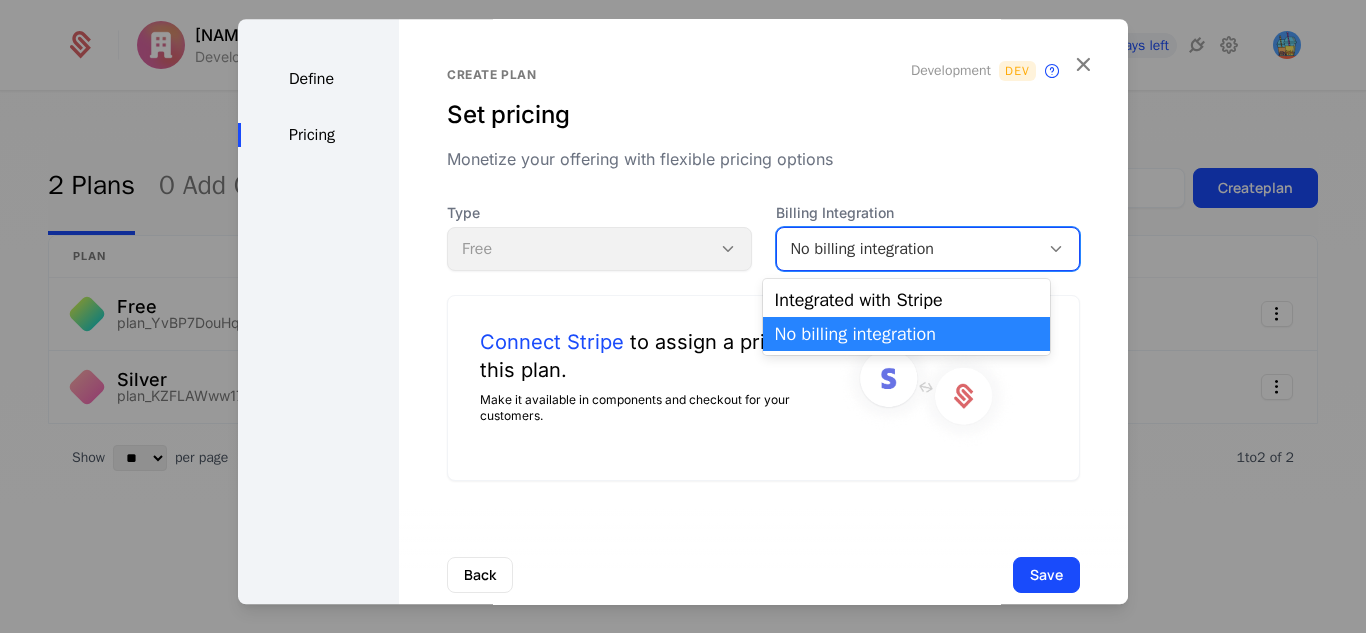 click on "No billing integration" at bounding box center (908, 249) 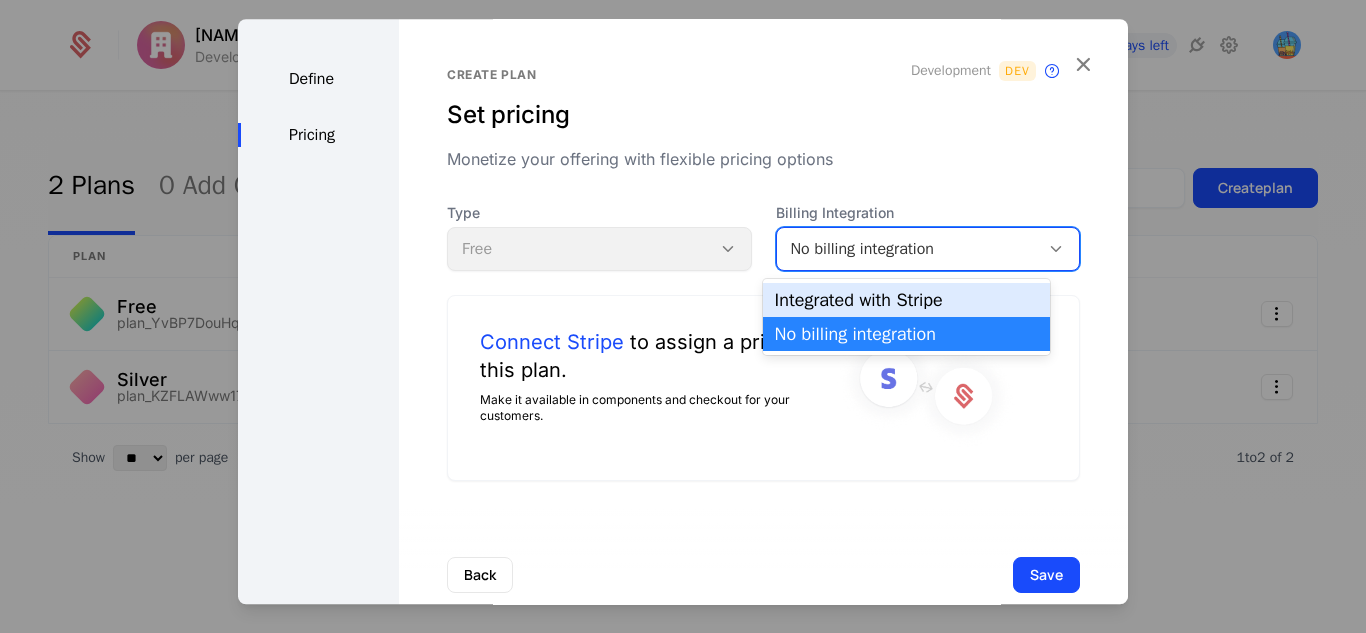click on "Integrated with Stripe" at bounding box center (906, 300) 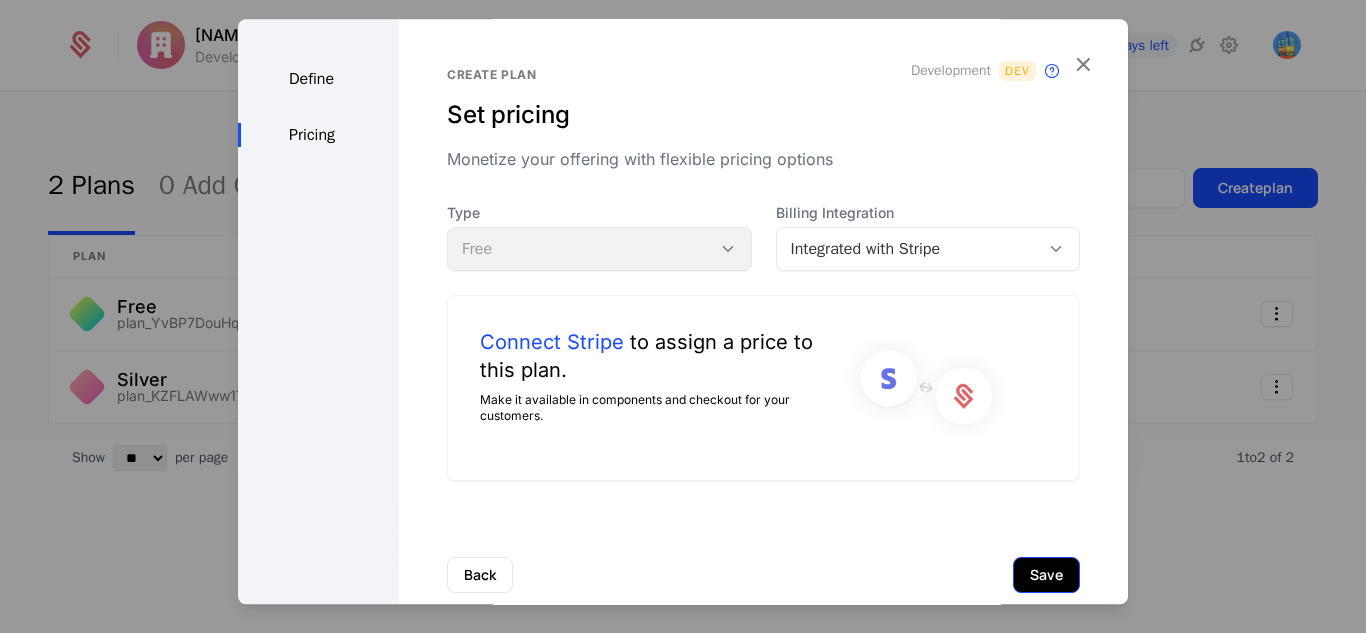 click on "Save" at bounding box center (1046, 575) 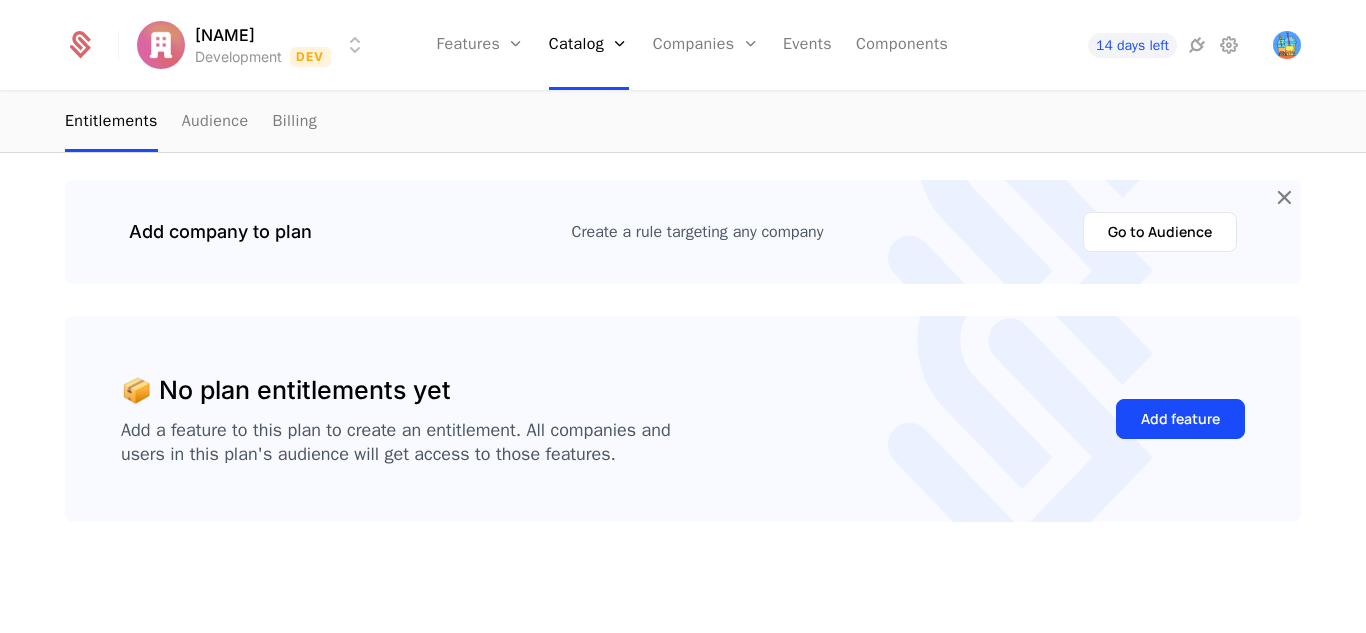 scroll, scrollTop: 0, scrollLeft: 0, axis: both 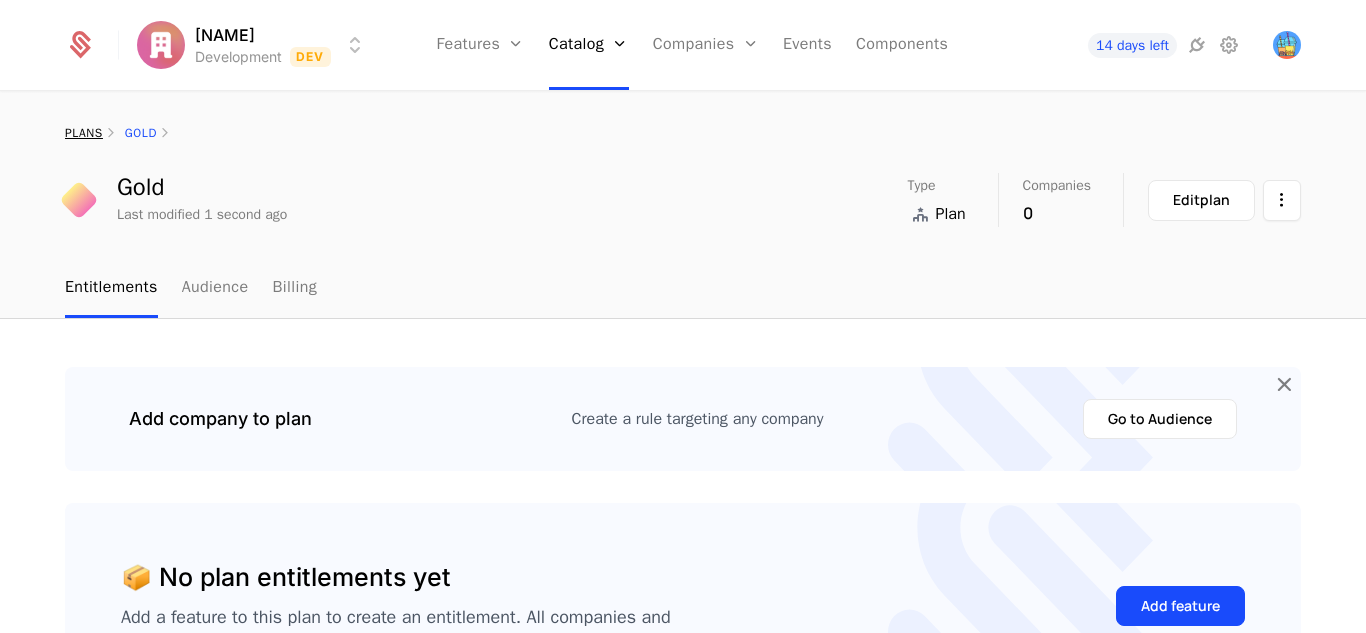 click on "plans" at bounding box center [84, 133] 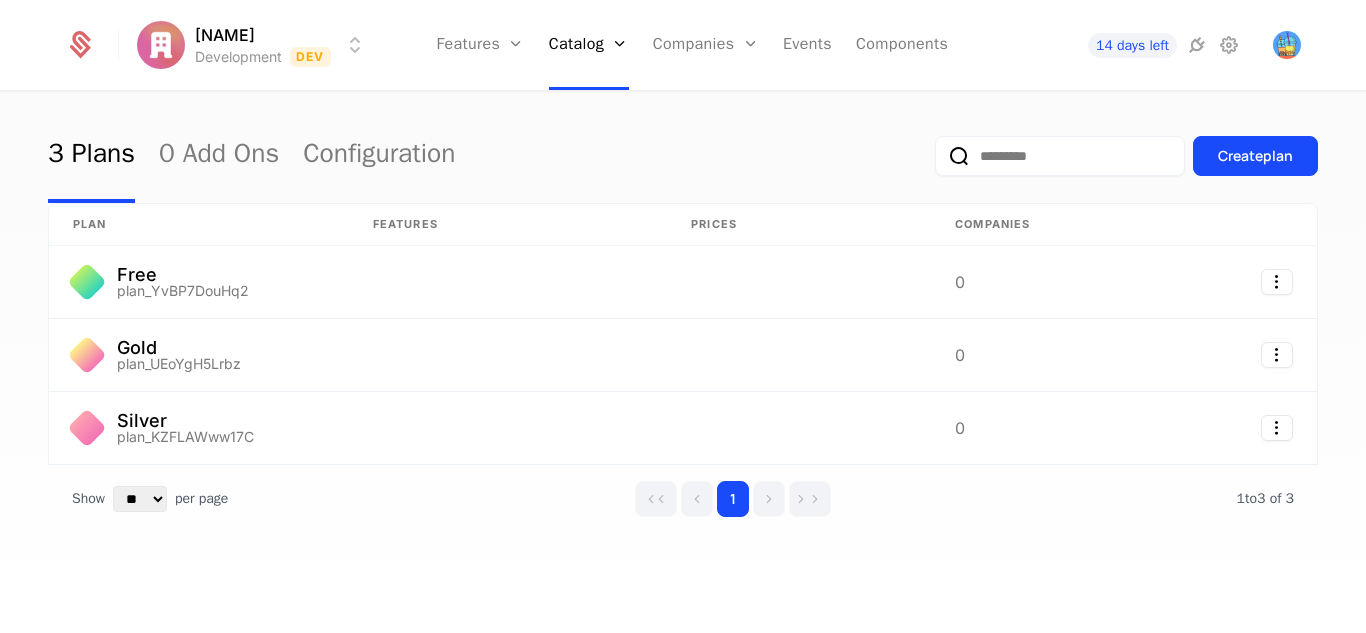 scroll, scrollTop: 0, scrollLeft: 0, axis: both 